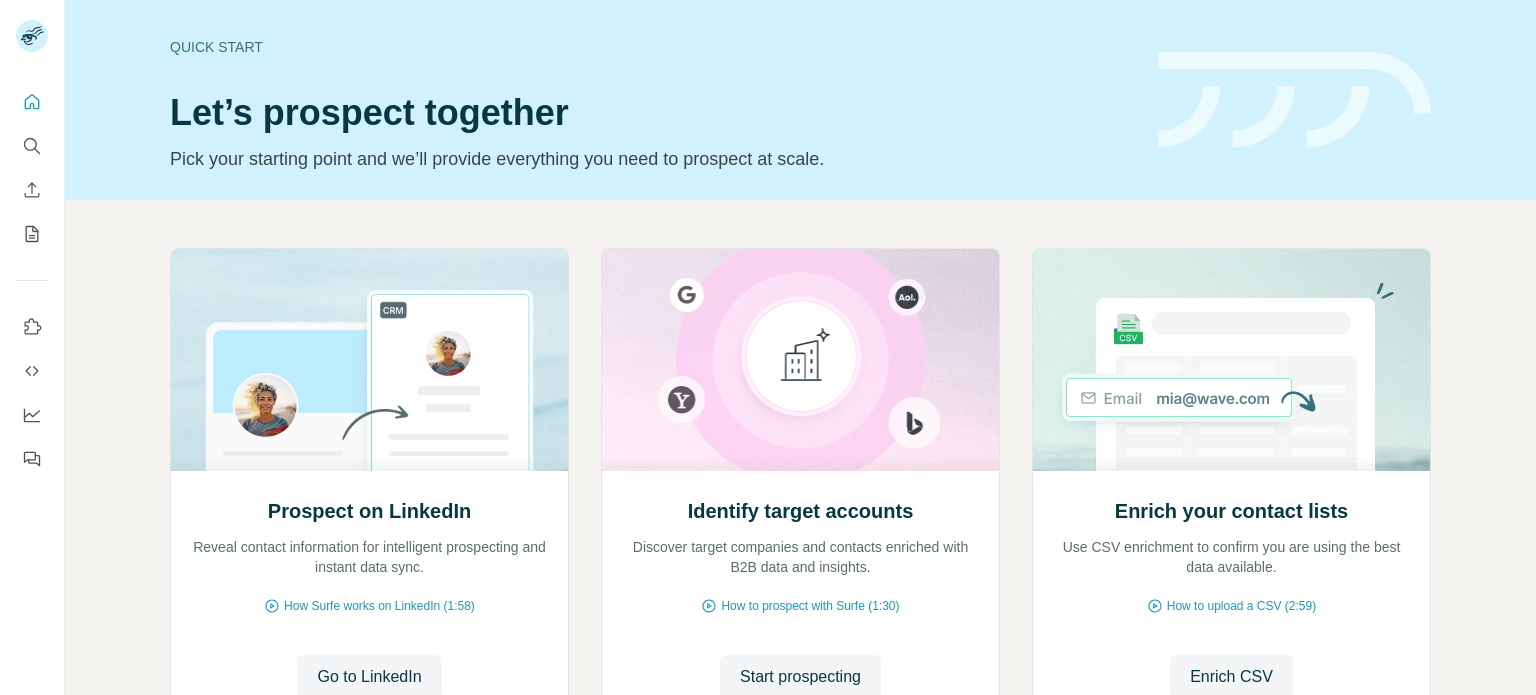 scroll, scrollTop: 0, scrollLeft: 0, axis: both 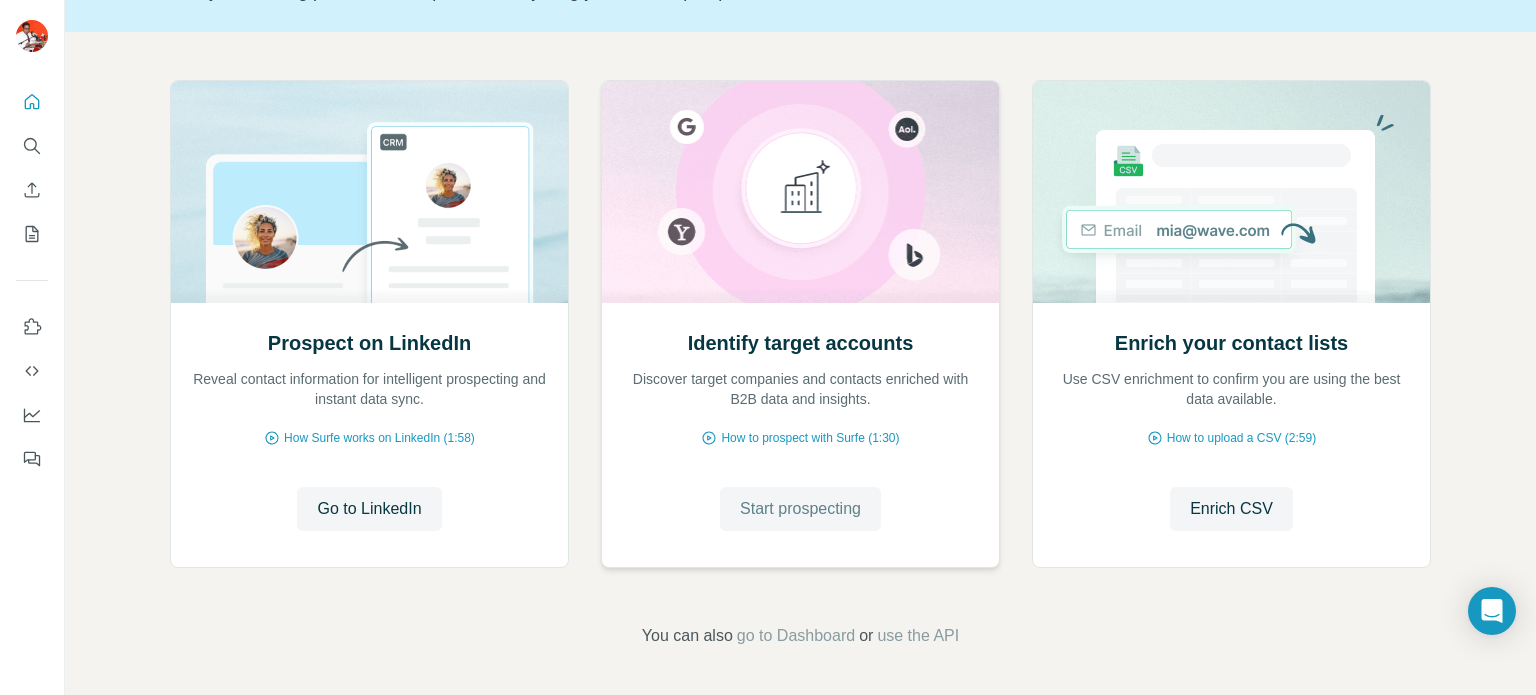 click on "Start prospecting" at bounding box center (800, 509) 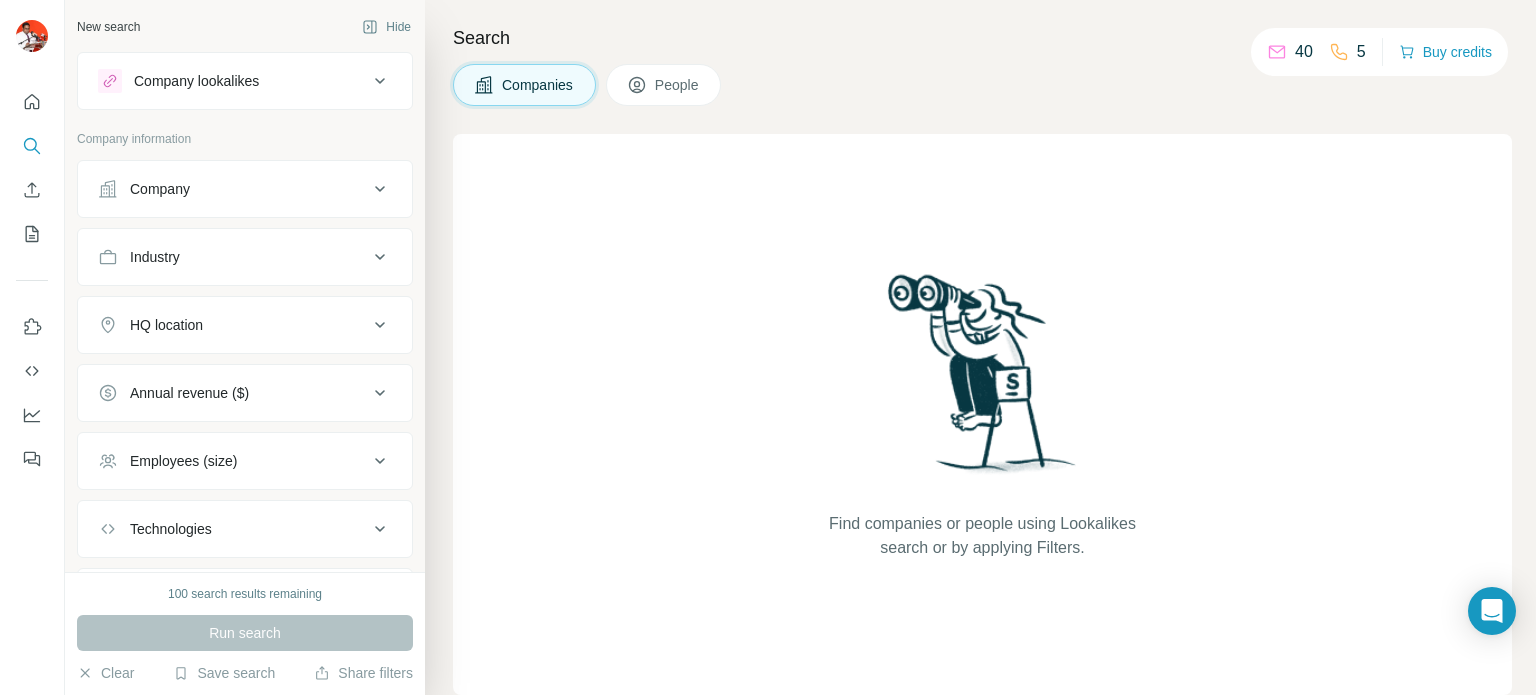 click on "Company" at bounding box center [245, 189] 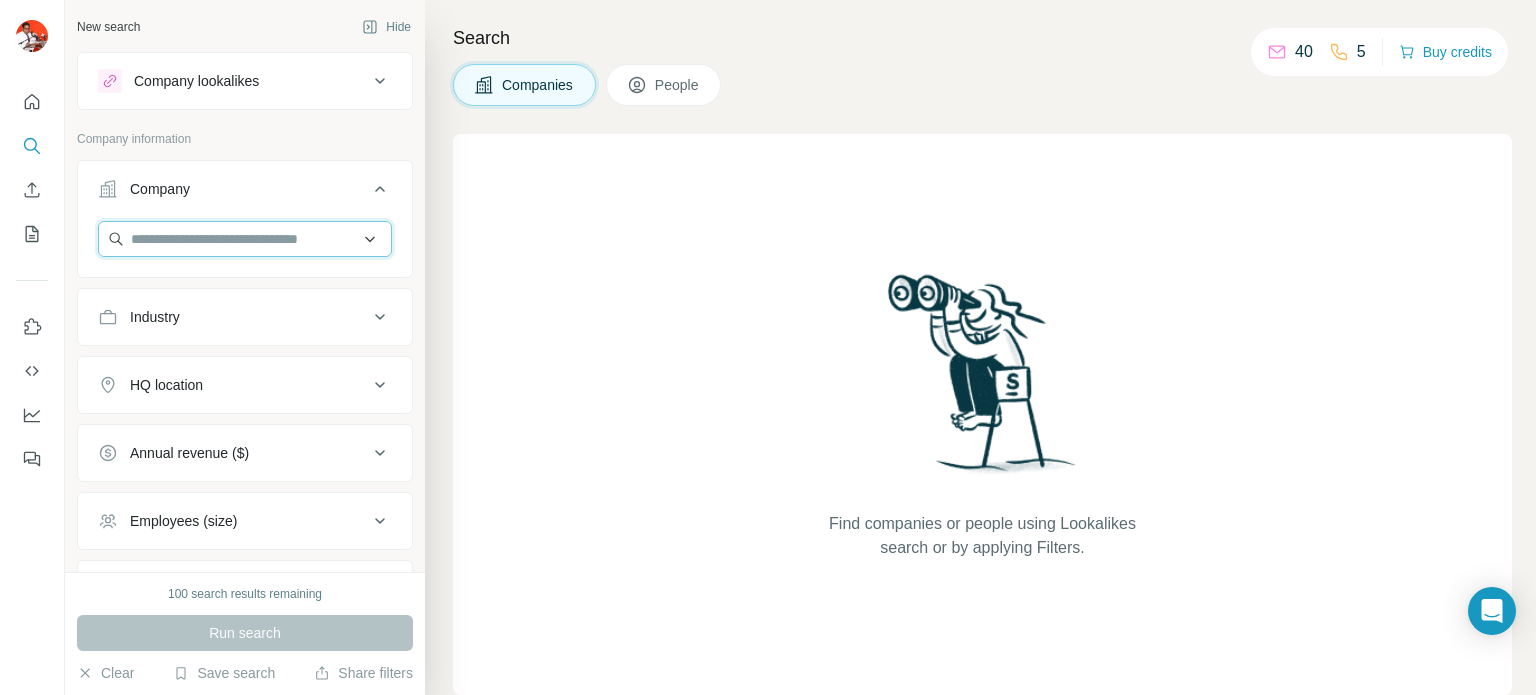 click at bounding box center [245, 239] 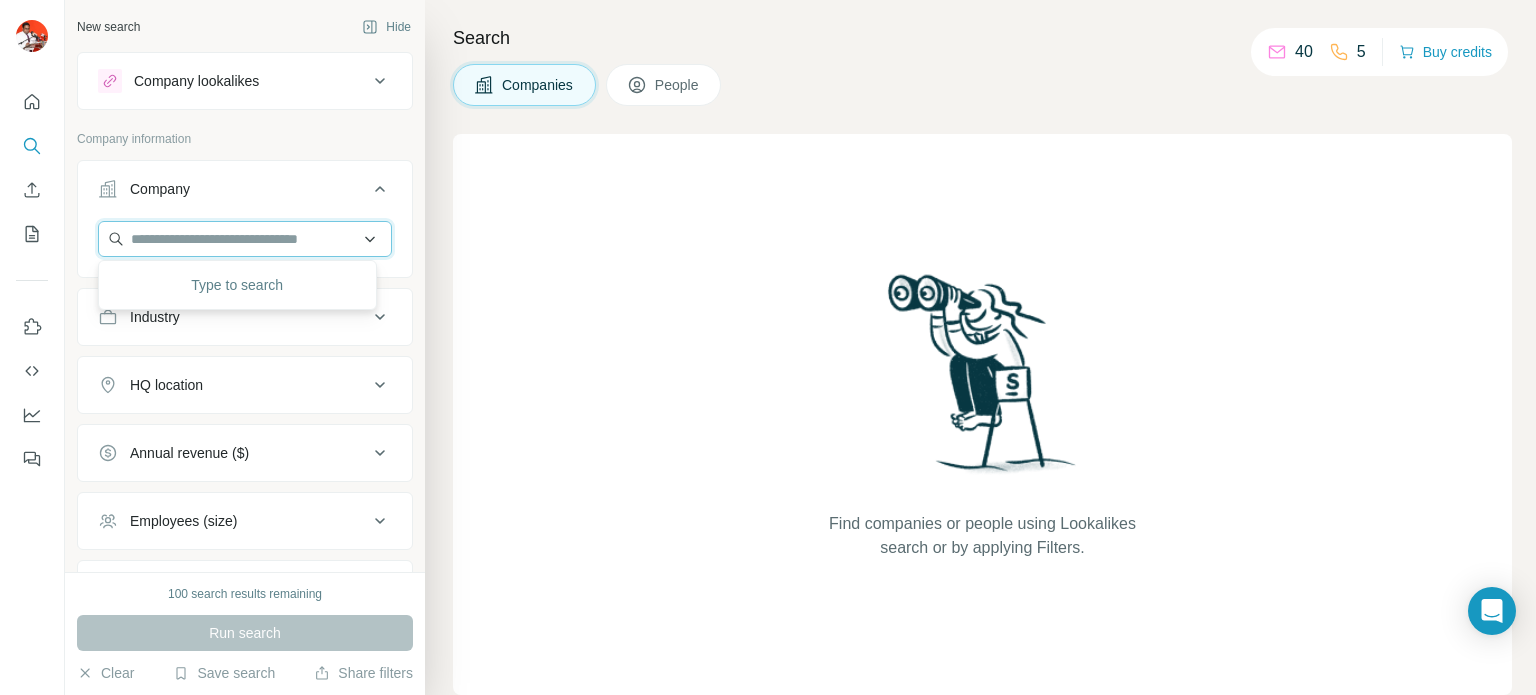 click at bounding box center [245, 239] 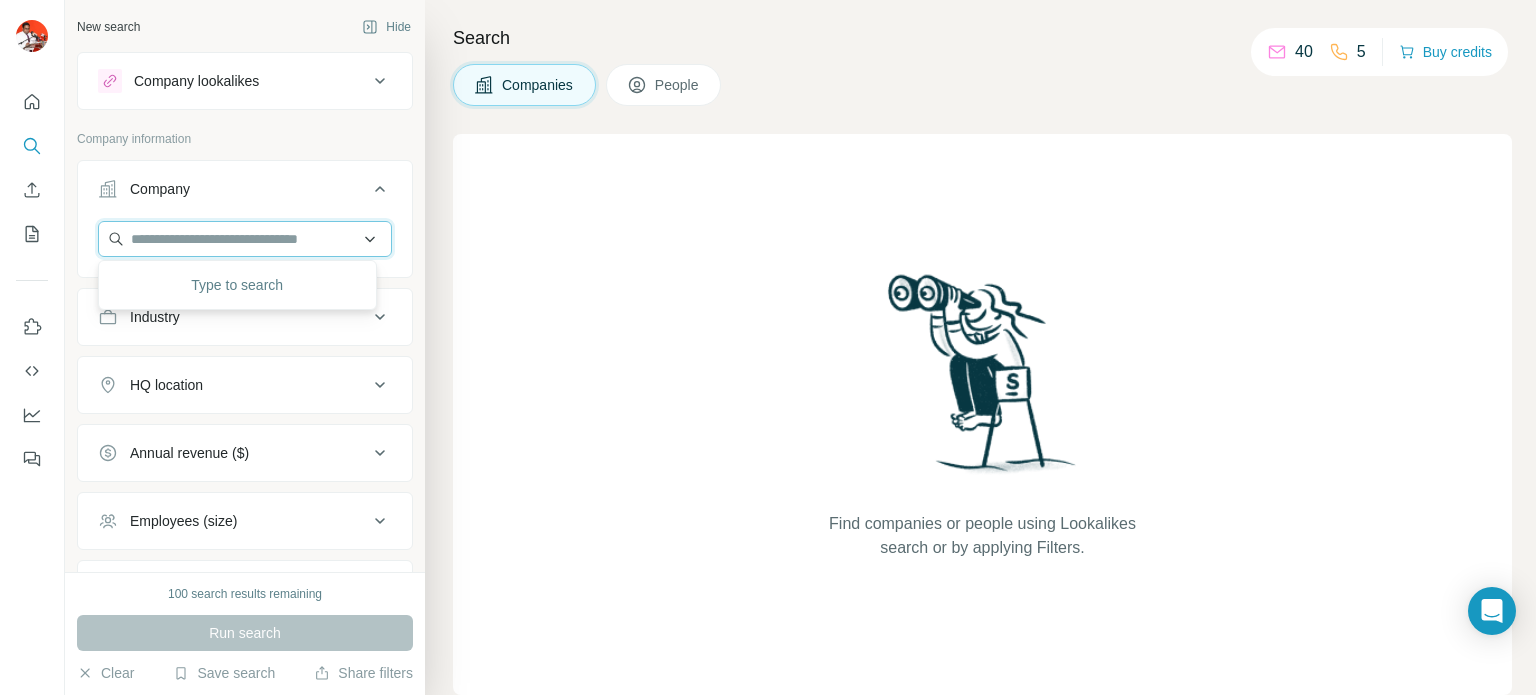 click at bounding box center [245, 239] 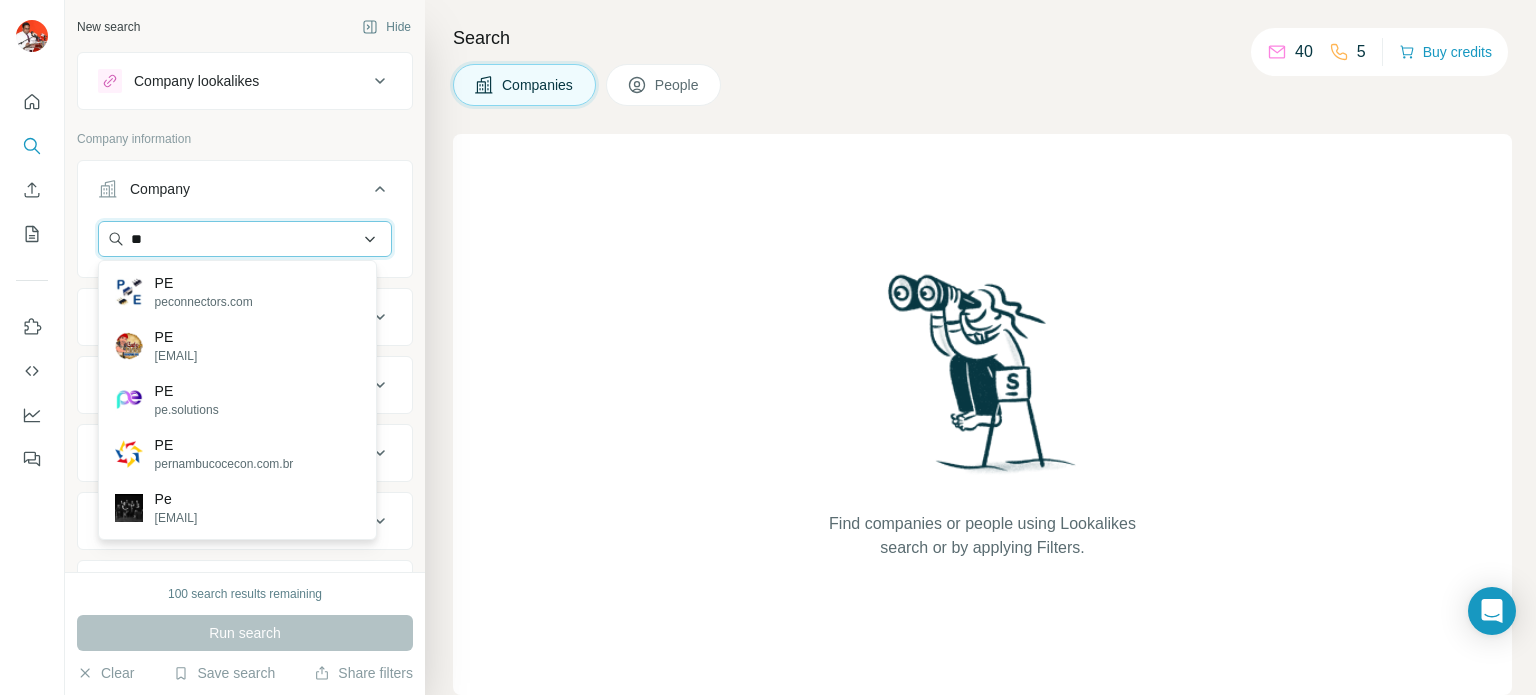 type on "*" 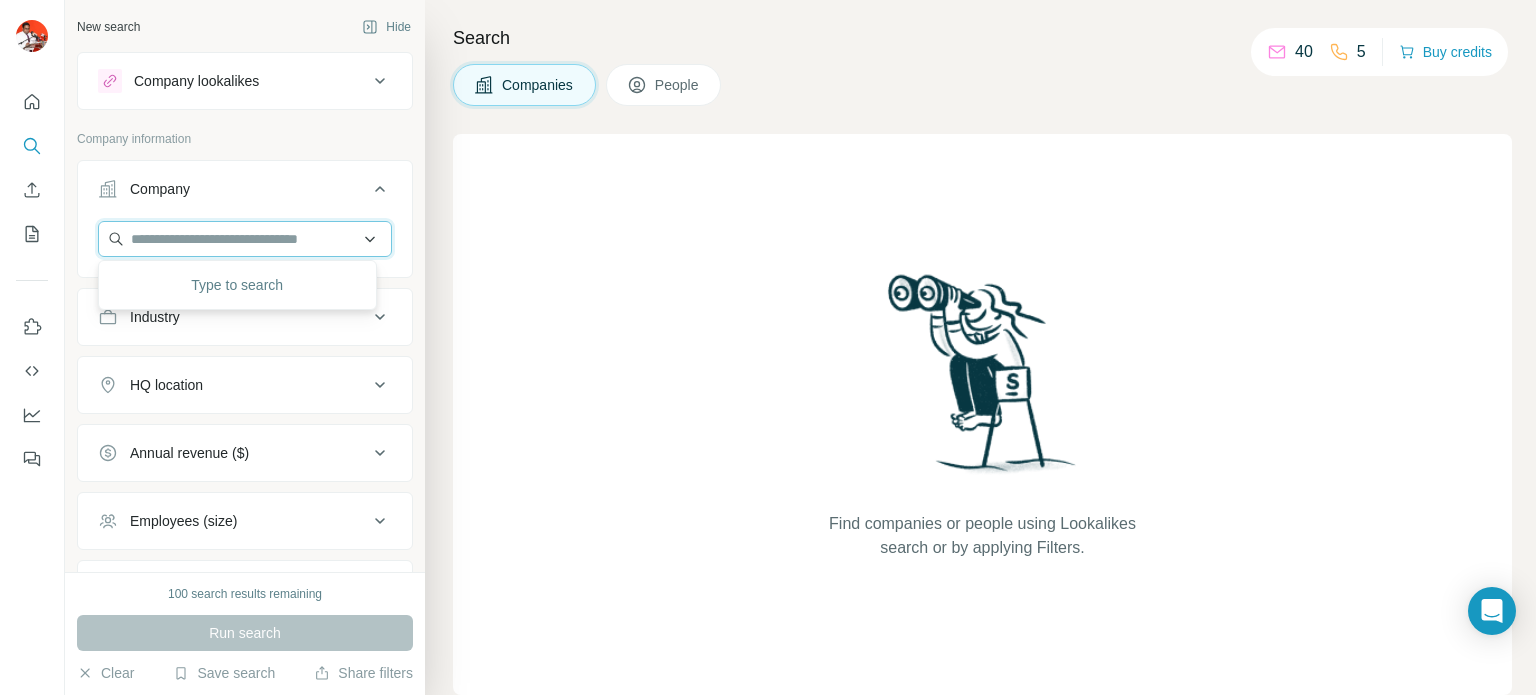 type on "*" 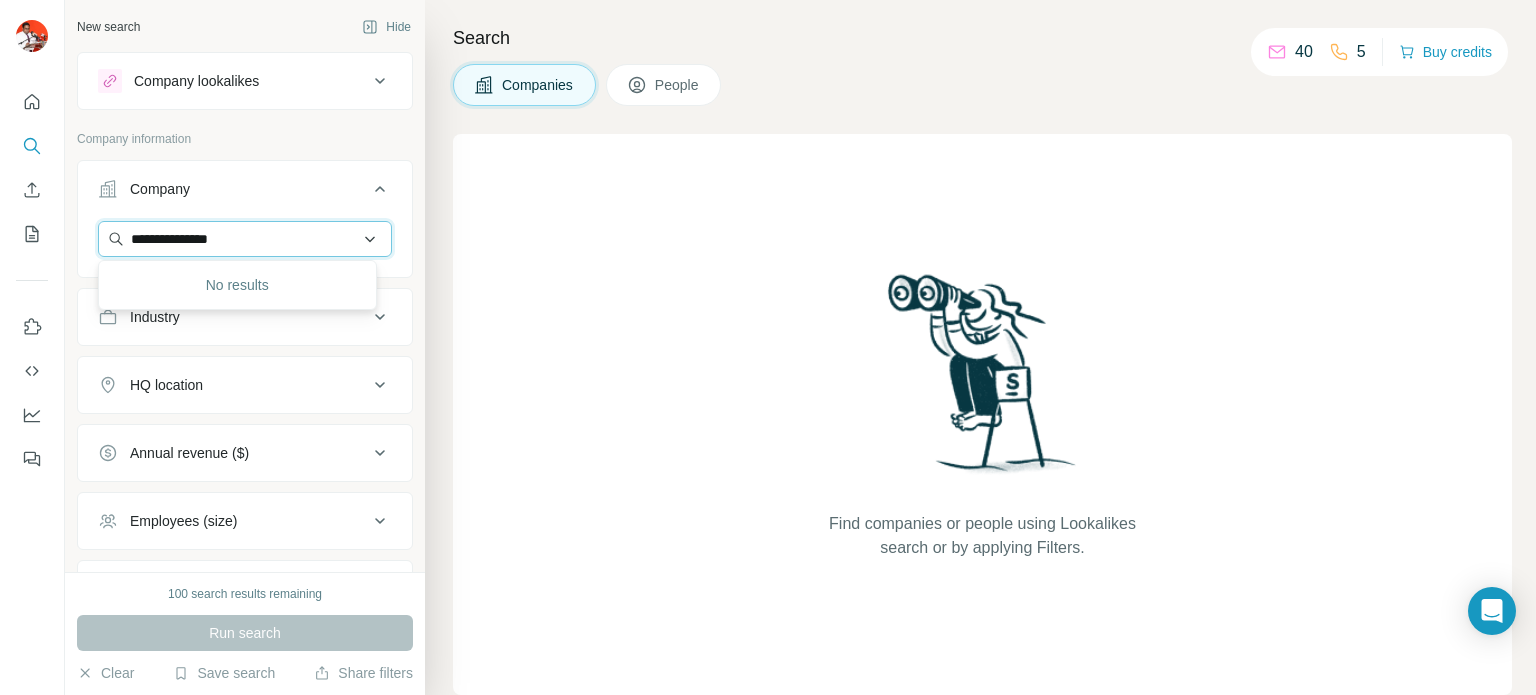 type on "**********" 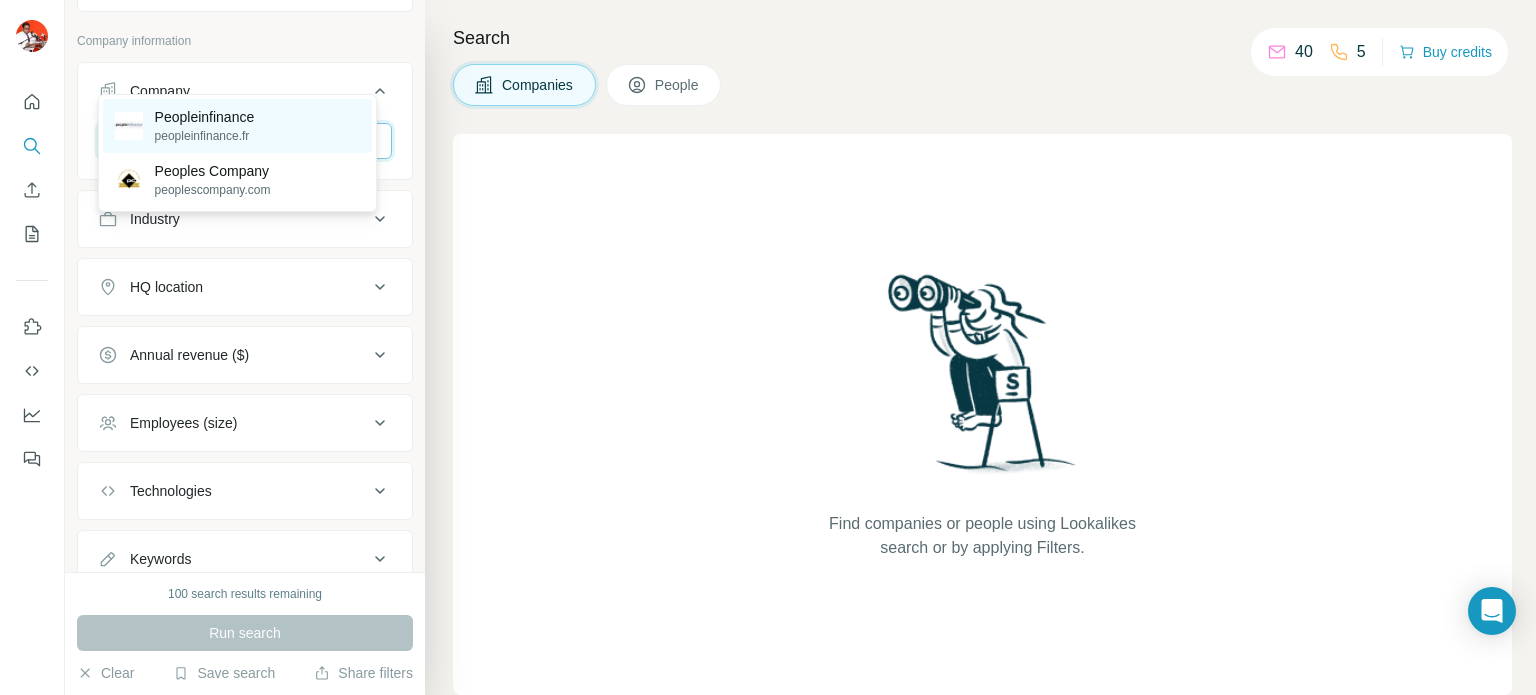 scroll, scrollTop: 66, scrollLeft: 0, axis: vertical 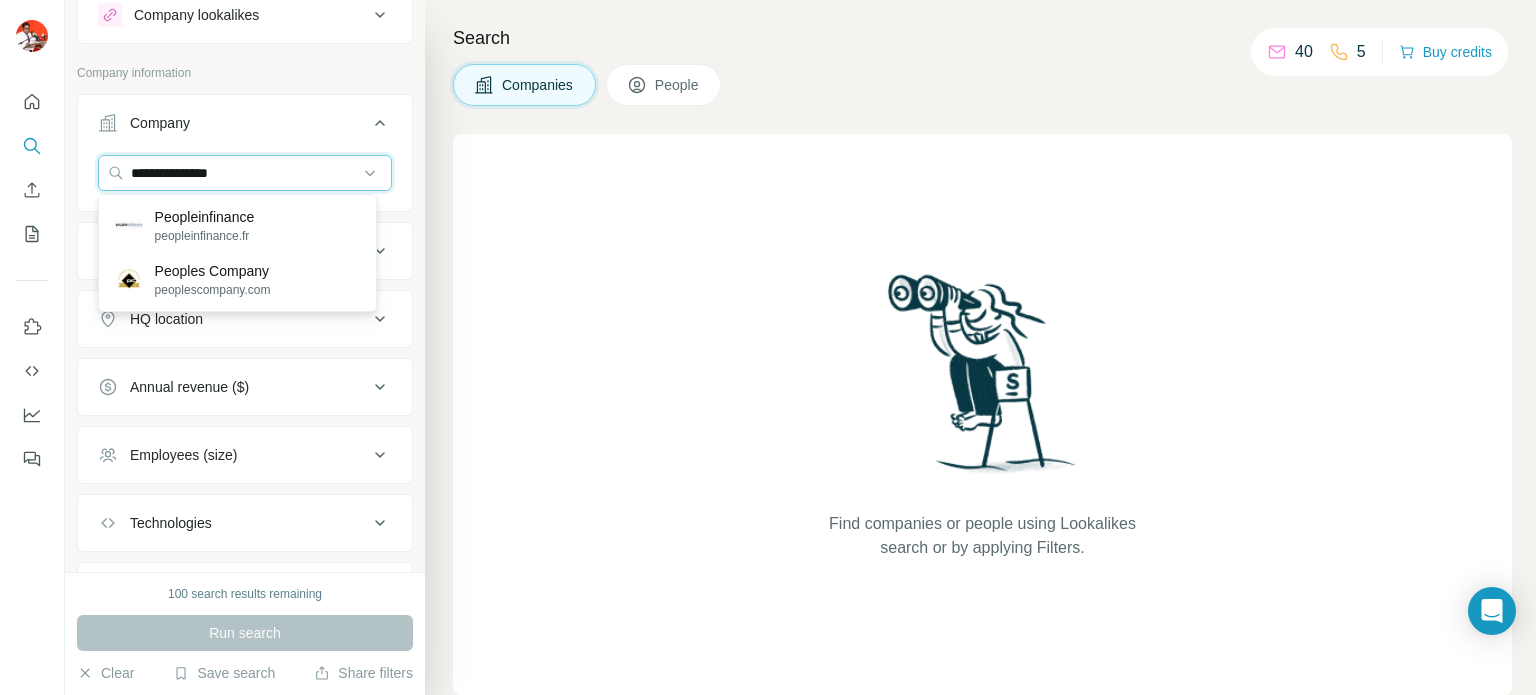 drag, startPoint x: 234, startPoint y: 175, endPoint x: 67, endPoint y: 176, distance: 167.00299 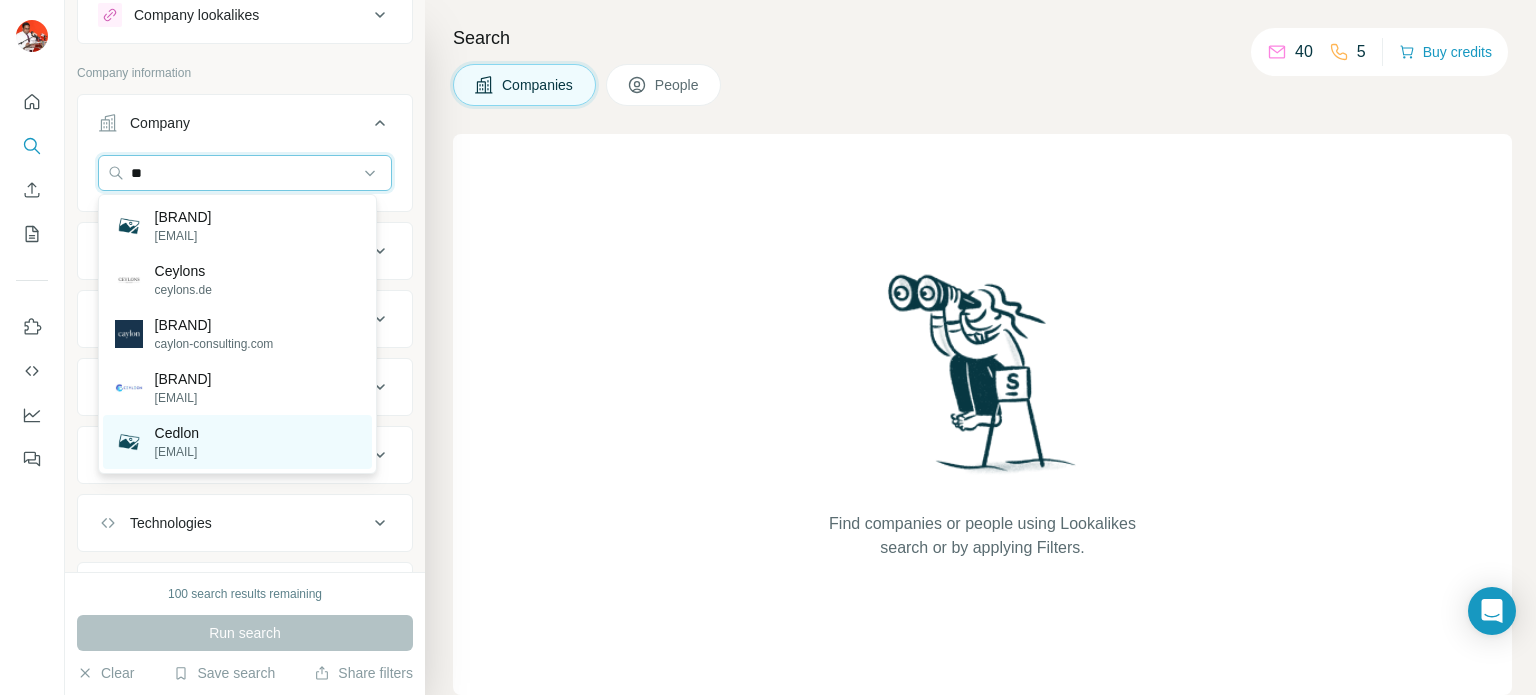 type on "*" 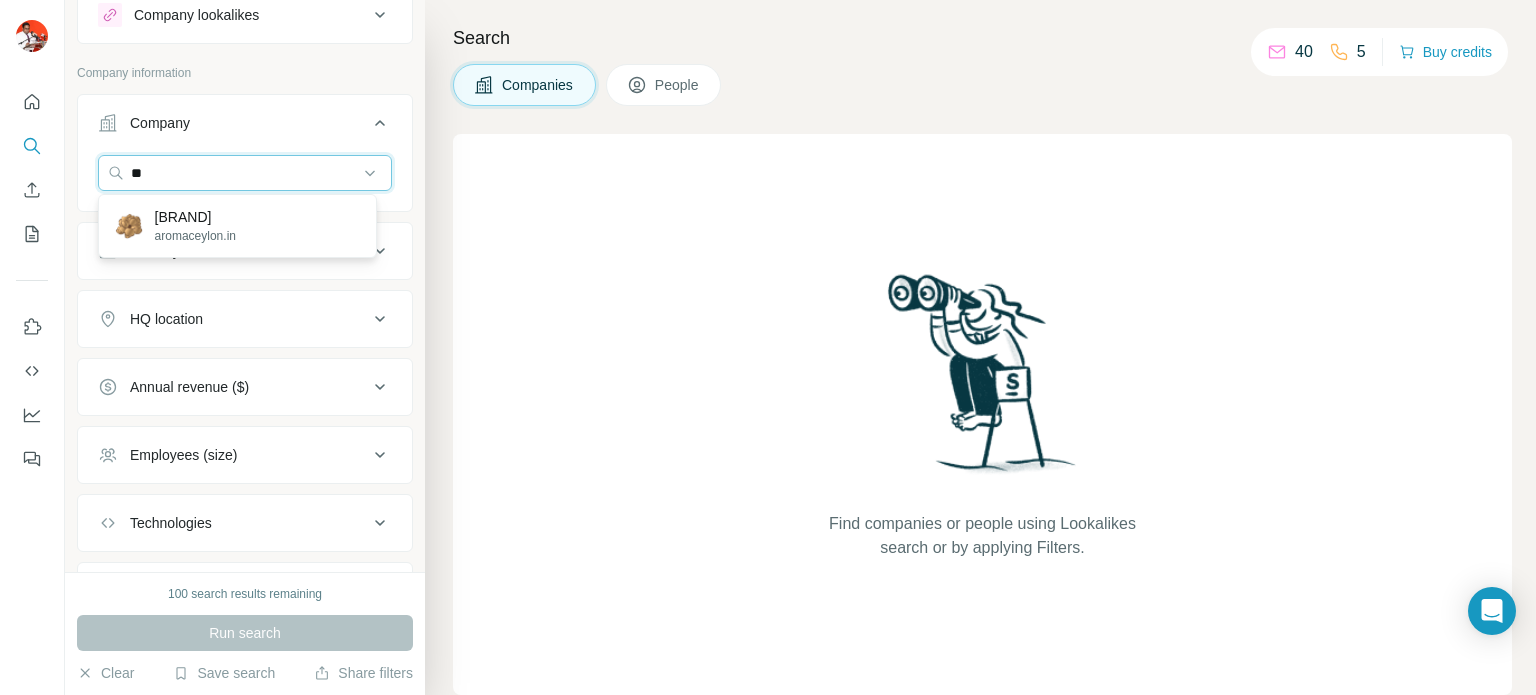 type on "*" 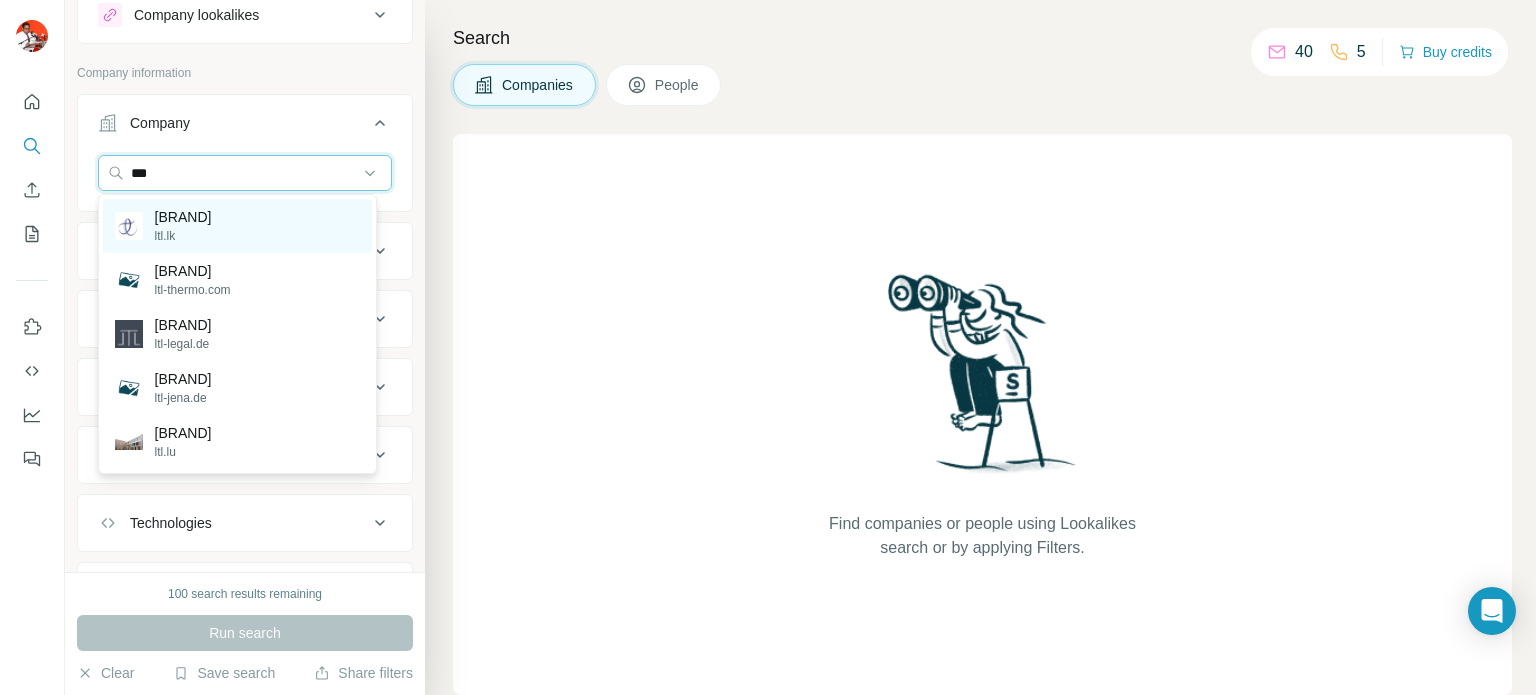 type on "***" 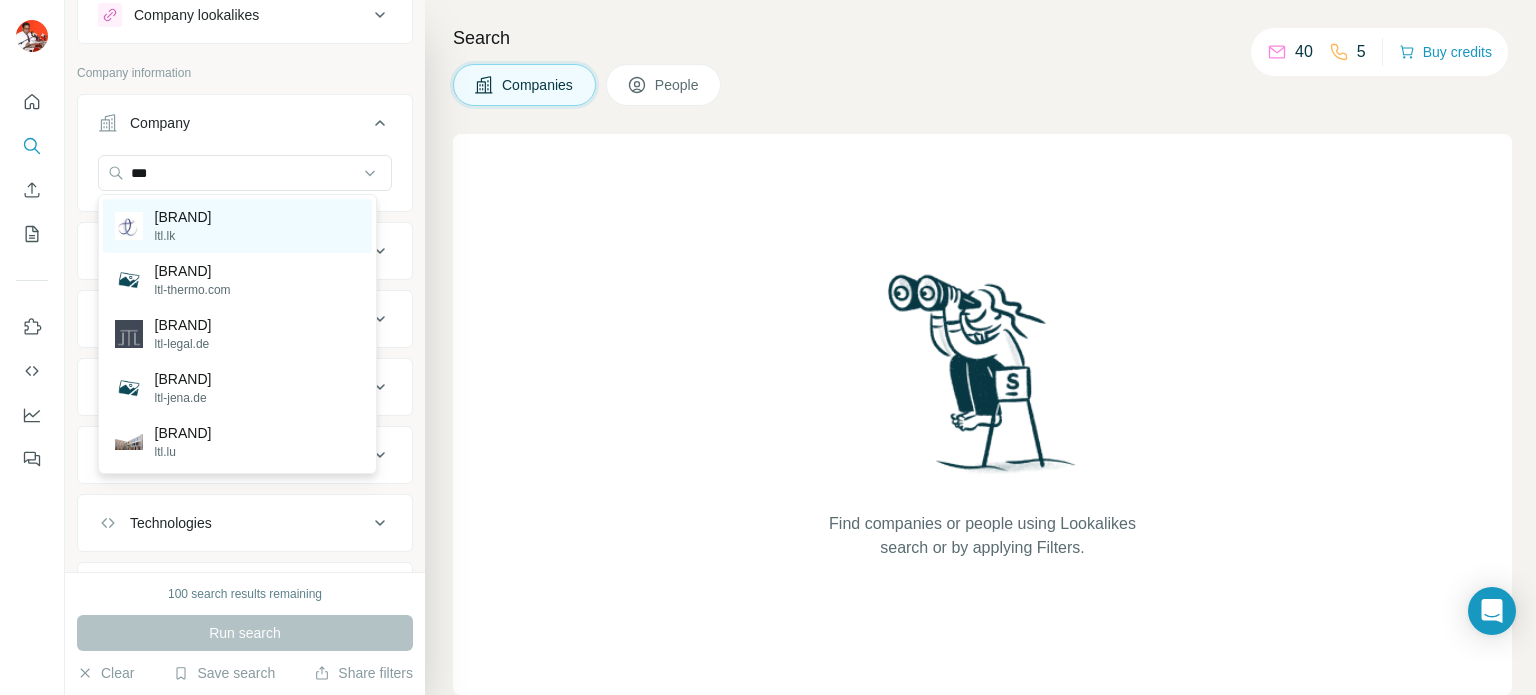 click on "Ltl ltl.lk" at bounding box center [237, 226] 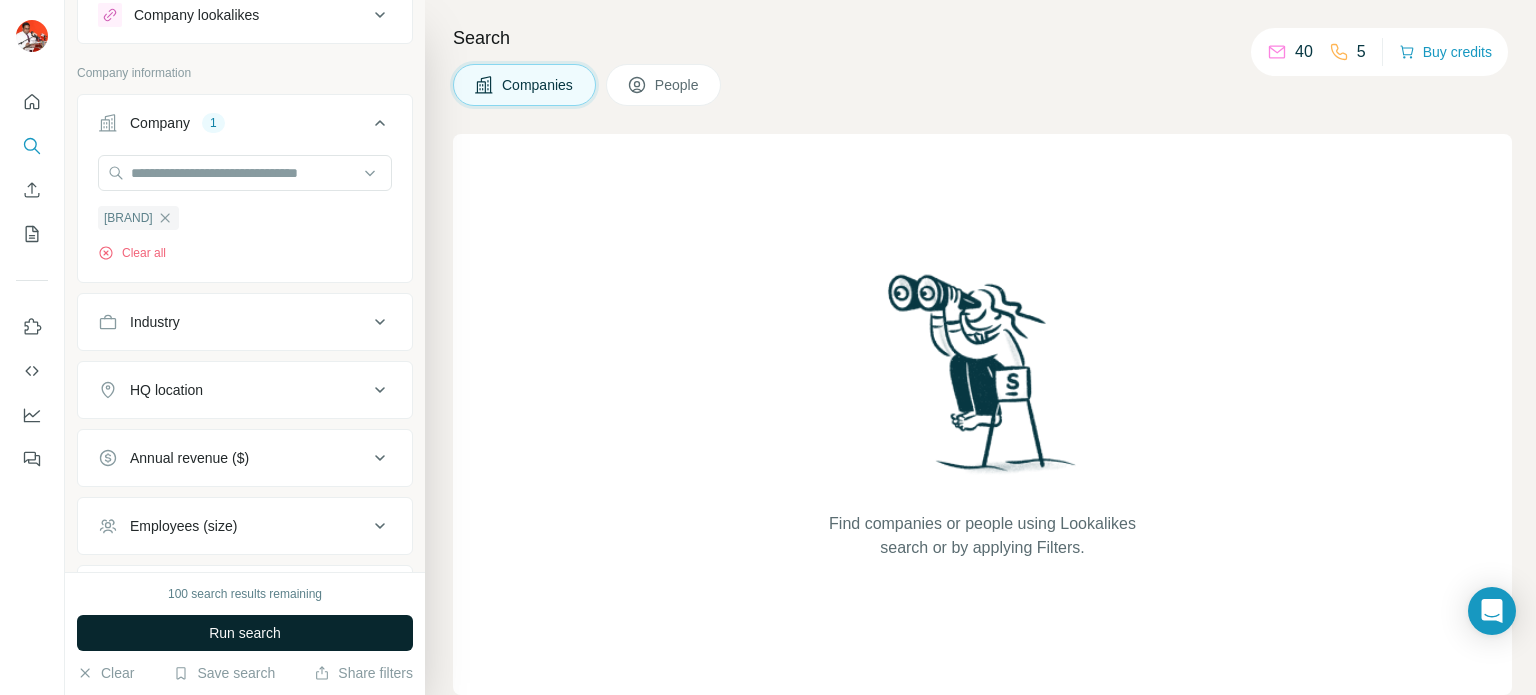 click on "Run search" at bounding box center (245, 633) 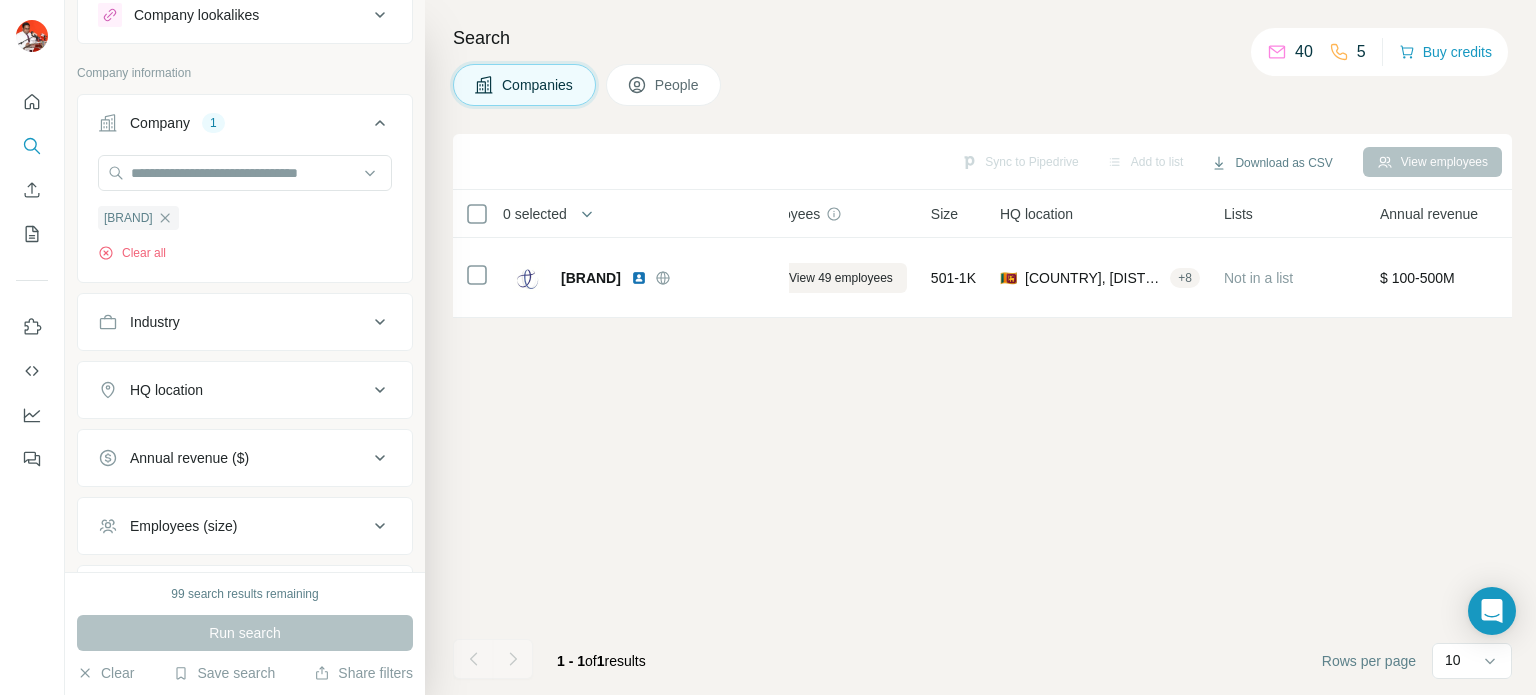 scroll, scrollTop: 0, scrollLeft: 0, axis: both 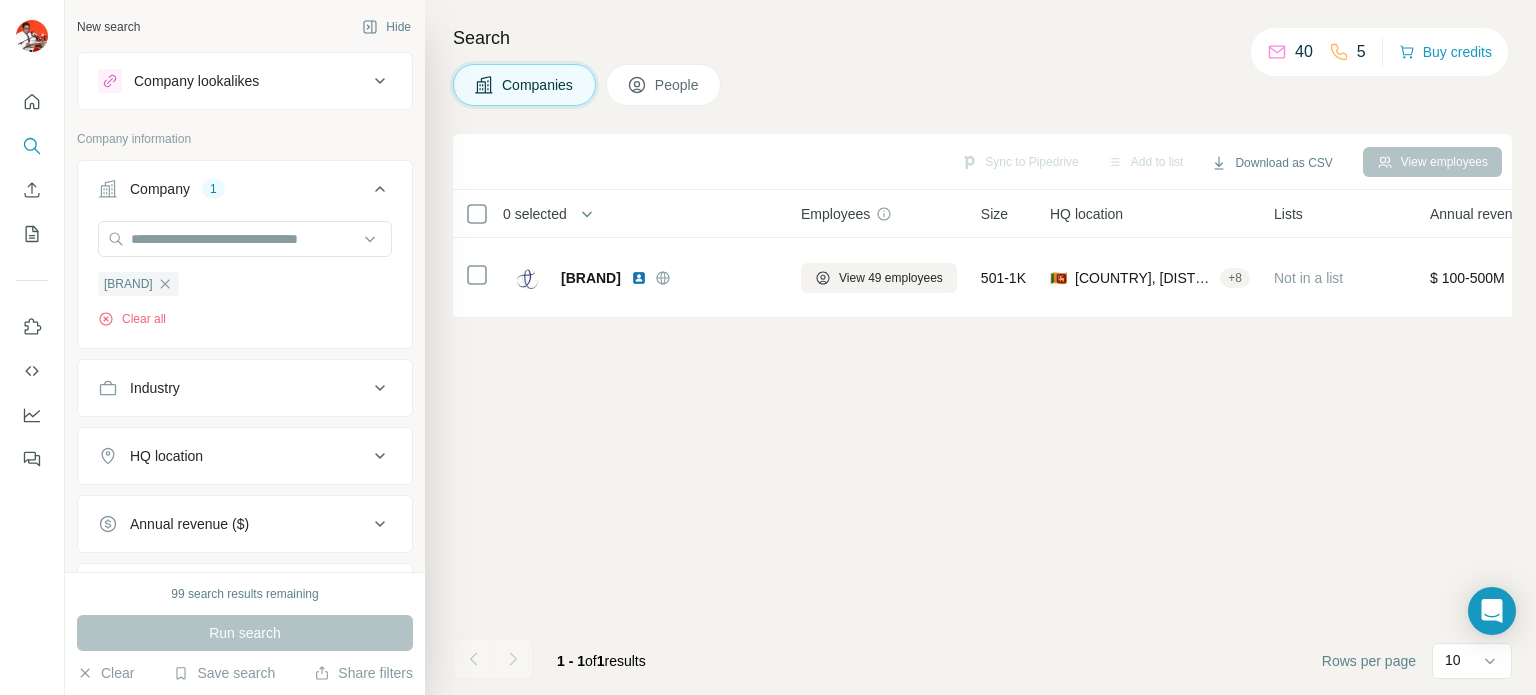 click on "Company lookalikes" at bounding box center [196, 81] 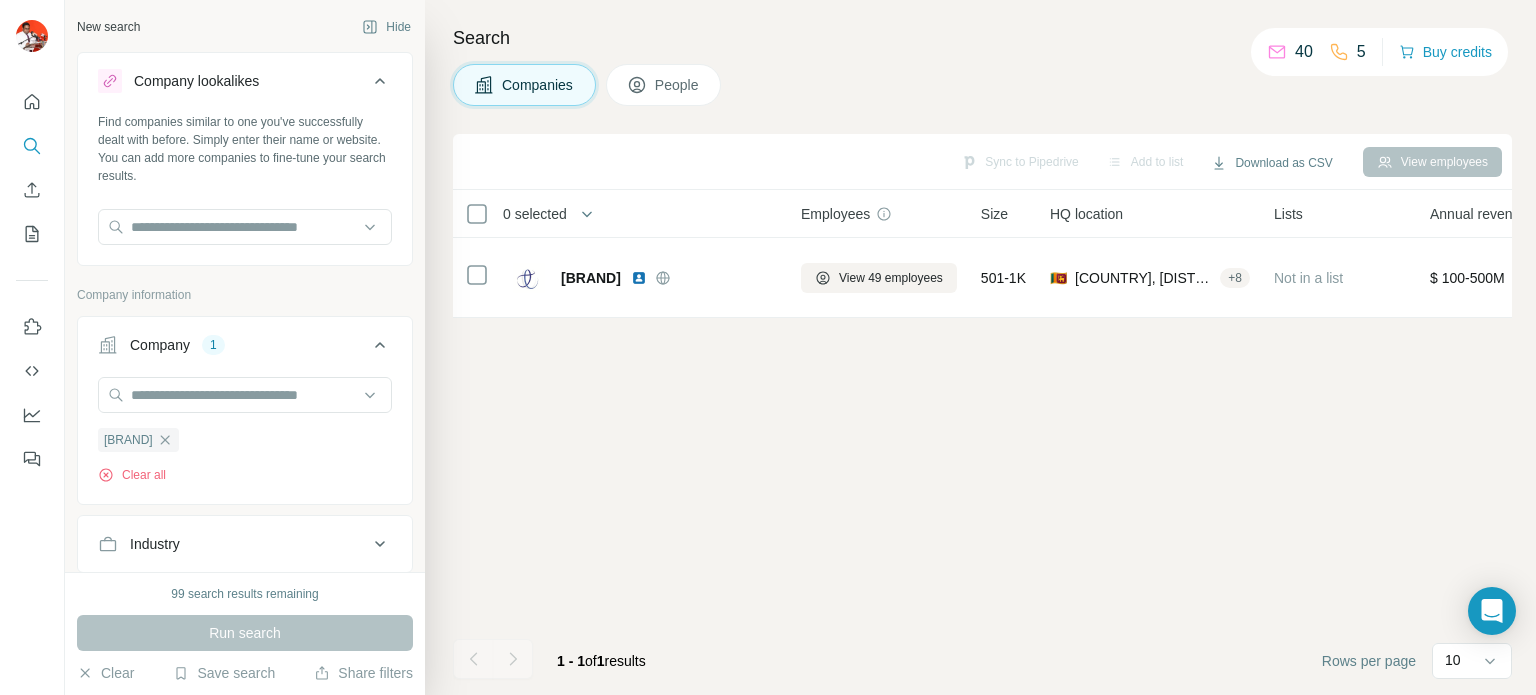 click on "Company lookalikes" at bounding box center [196, 81] 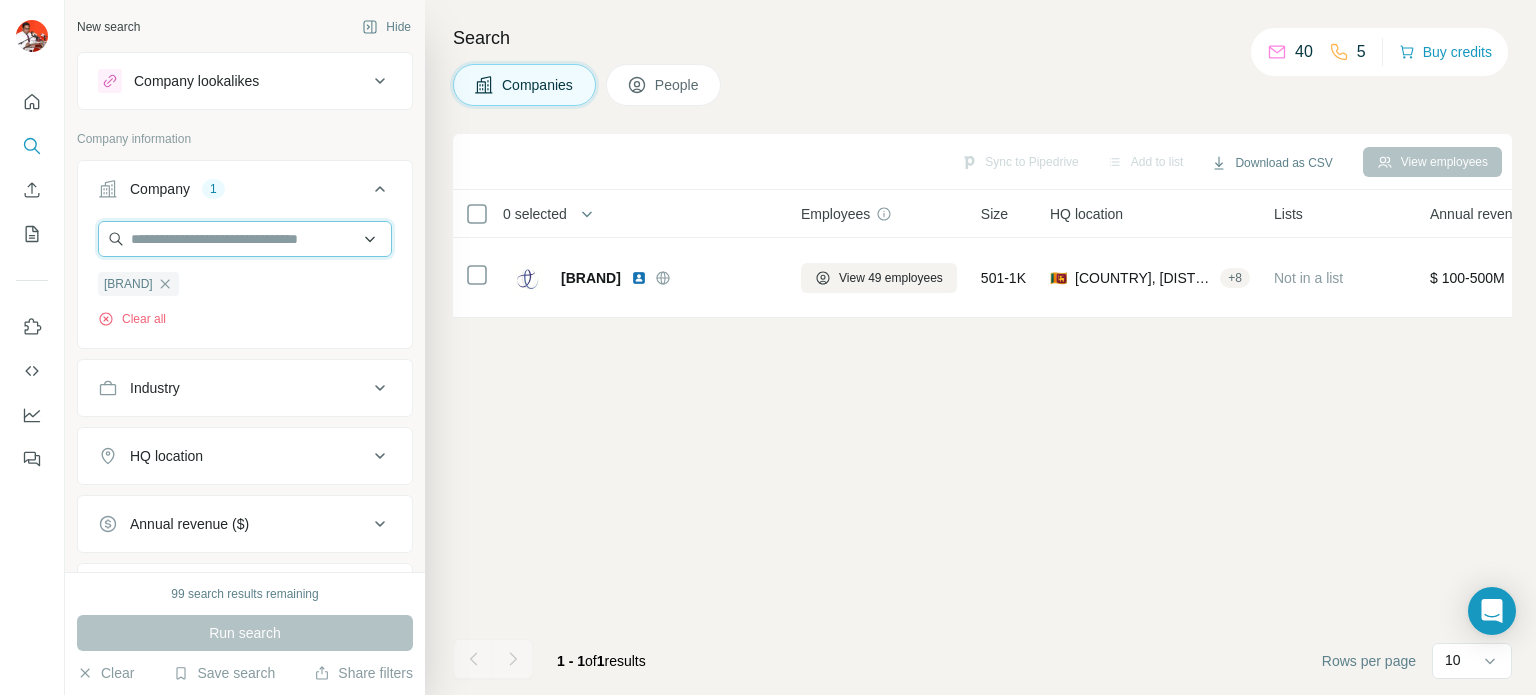 click at bounding box center (245, 239) 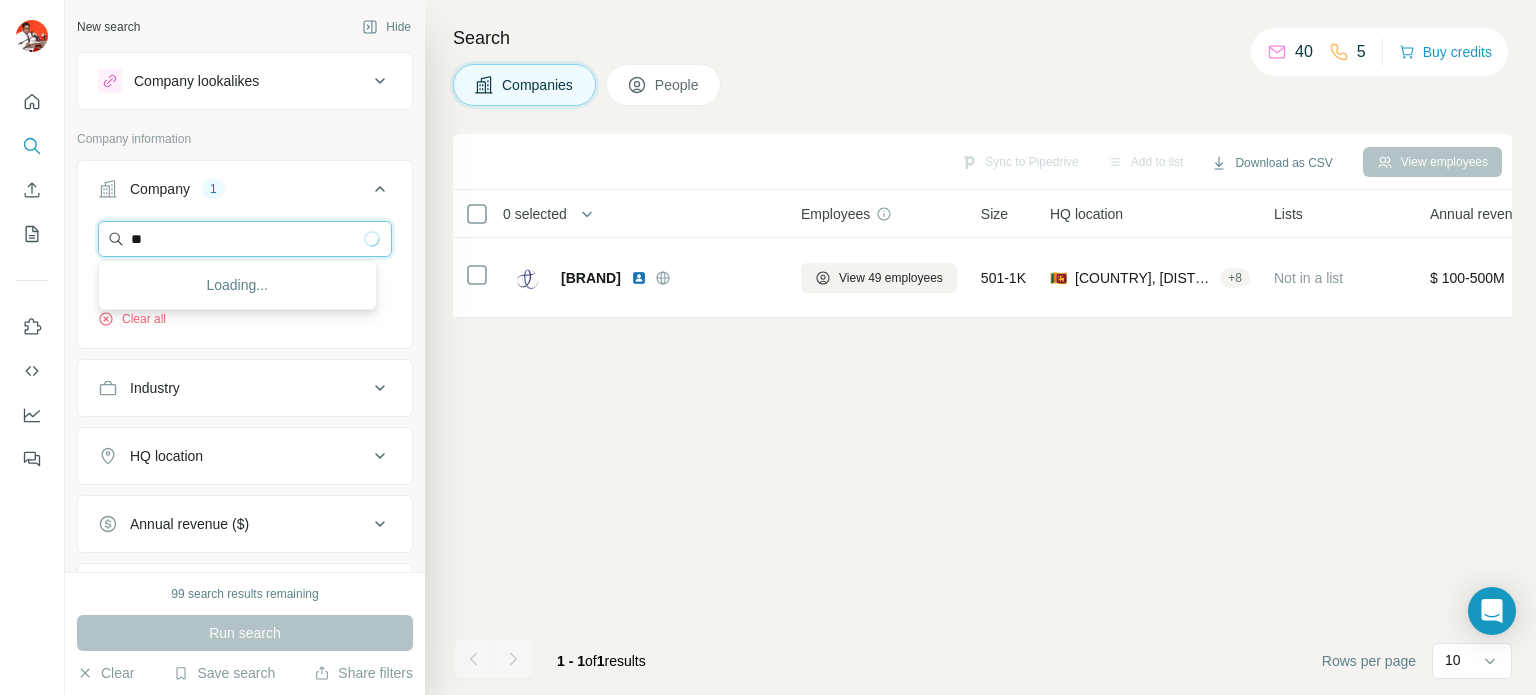 type on "***" 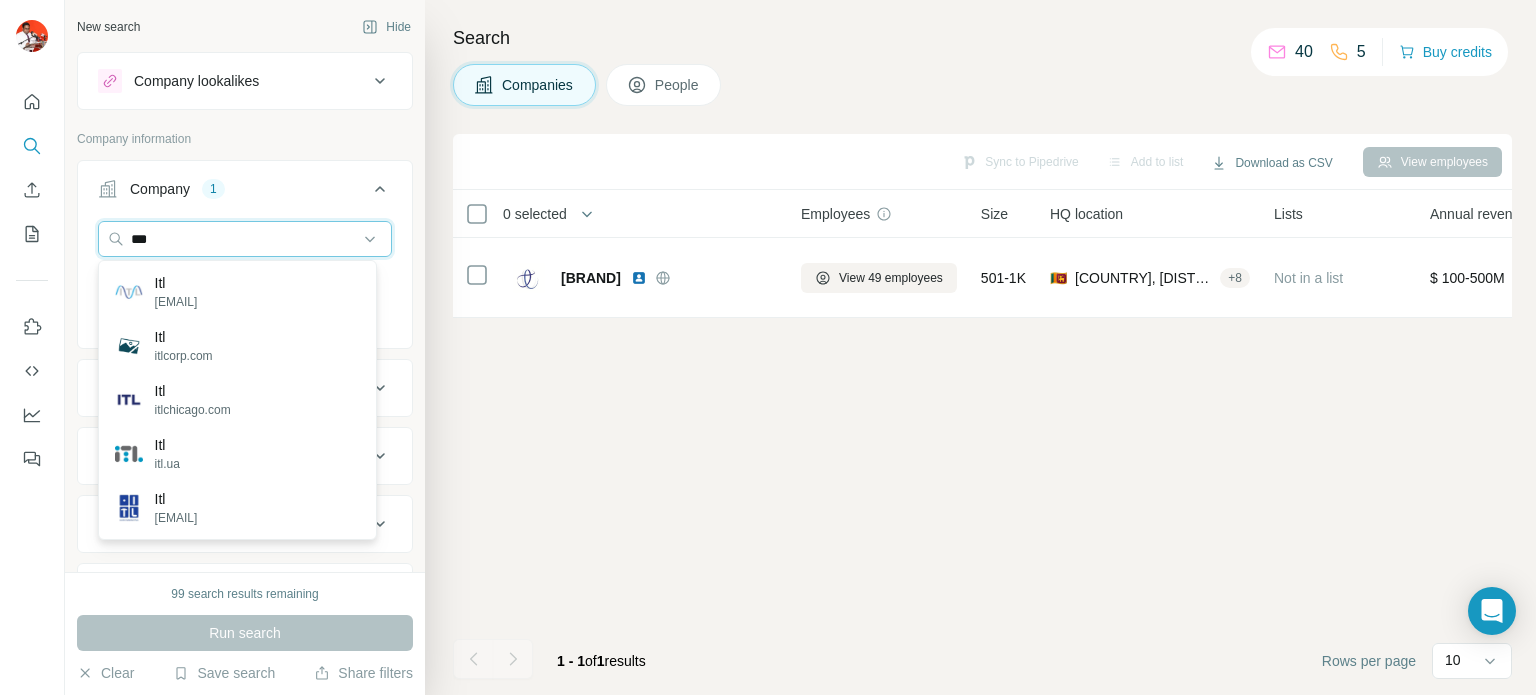 drag, startPoint x: 220, startPoint y: 241, endPoint x: 52, endPoint y: 233, distance: 168.19037 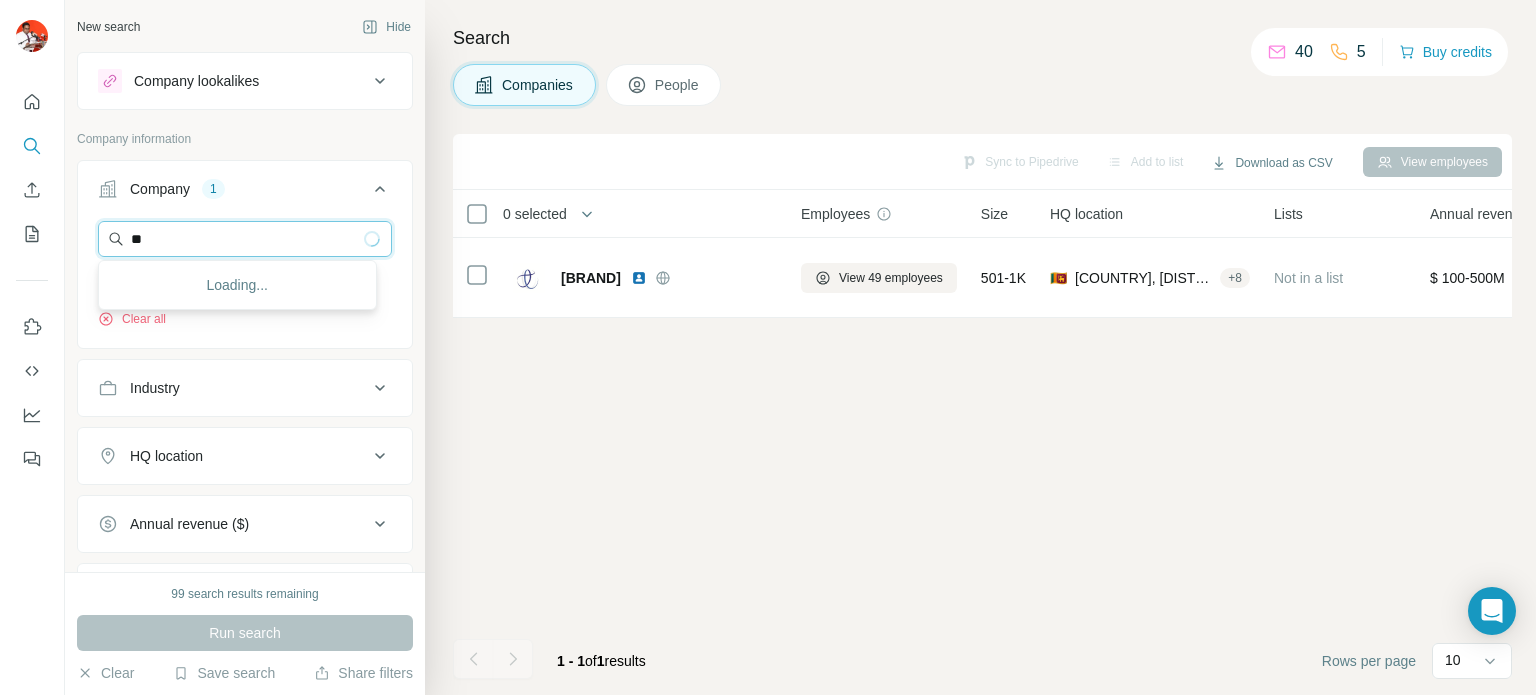 type on "*" 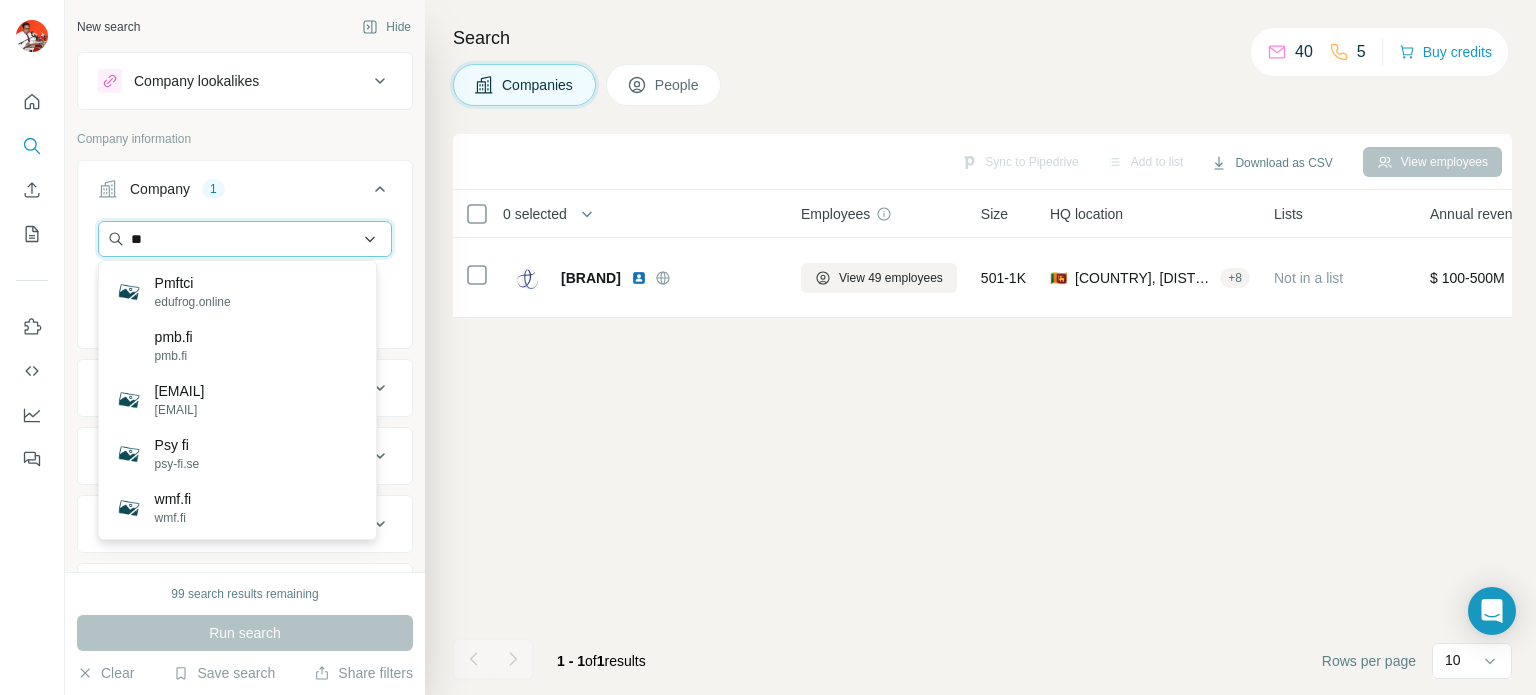 type on "*" 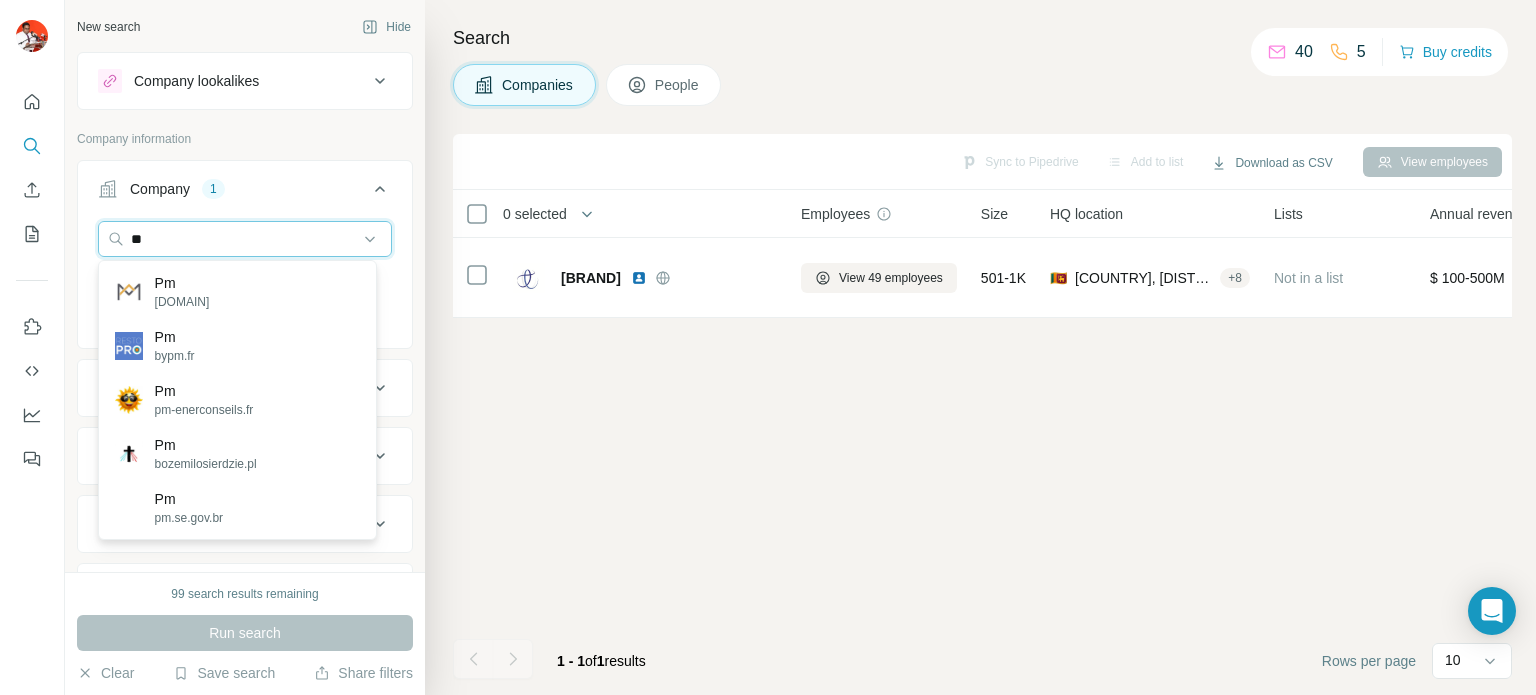 type on "*" 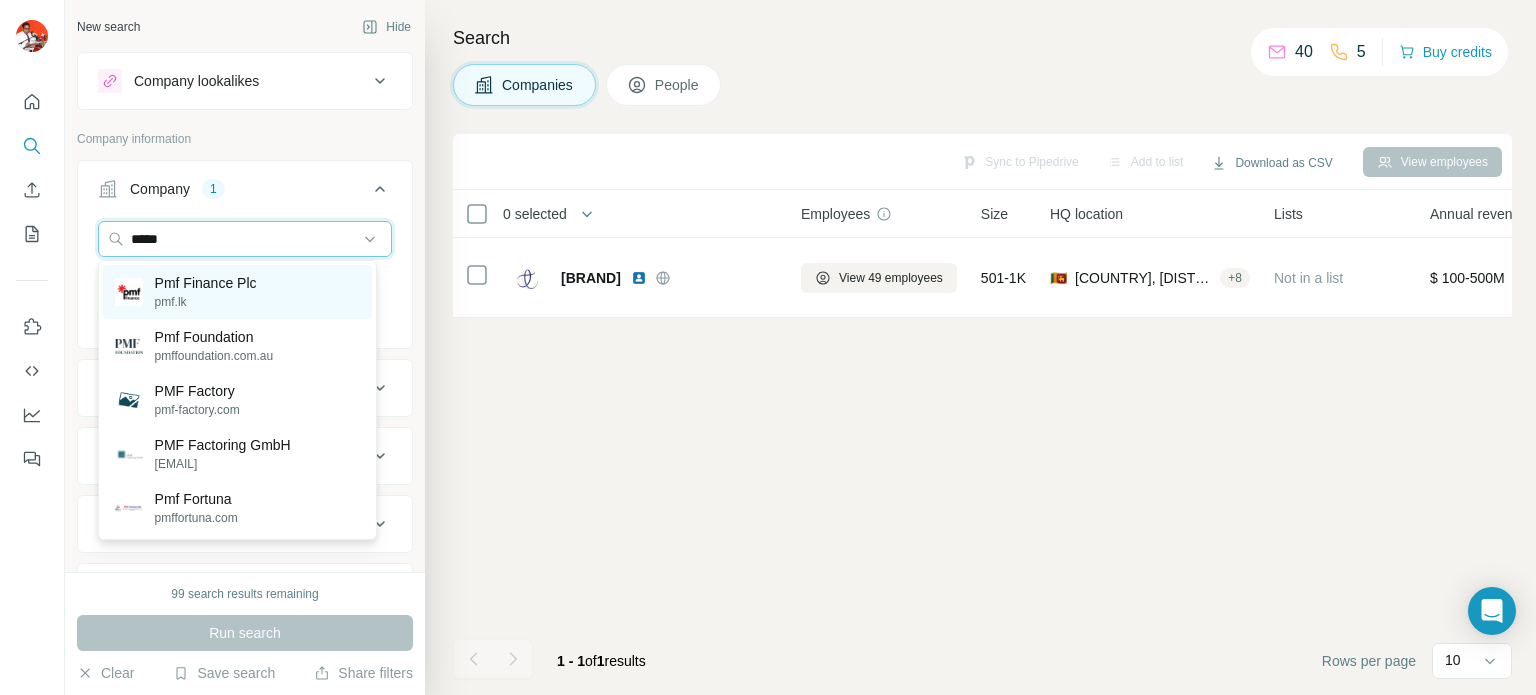 type on "*****" 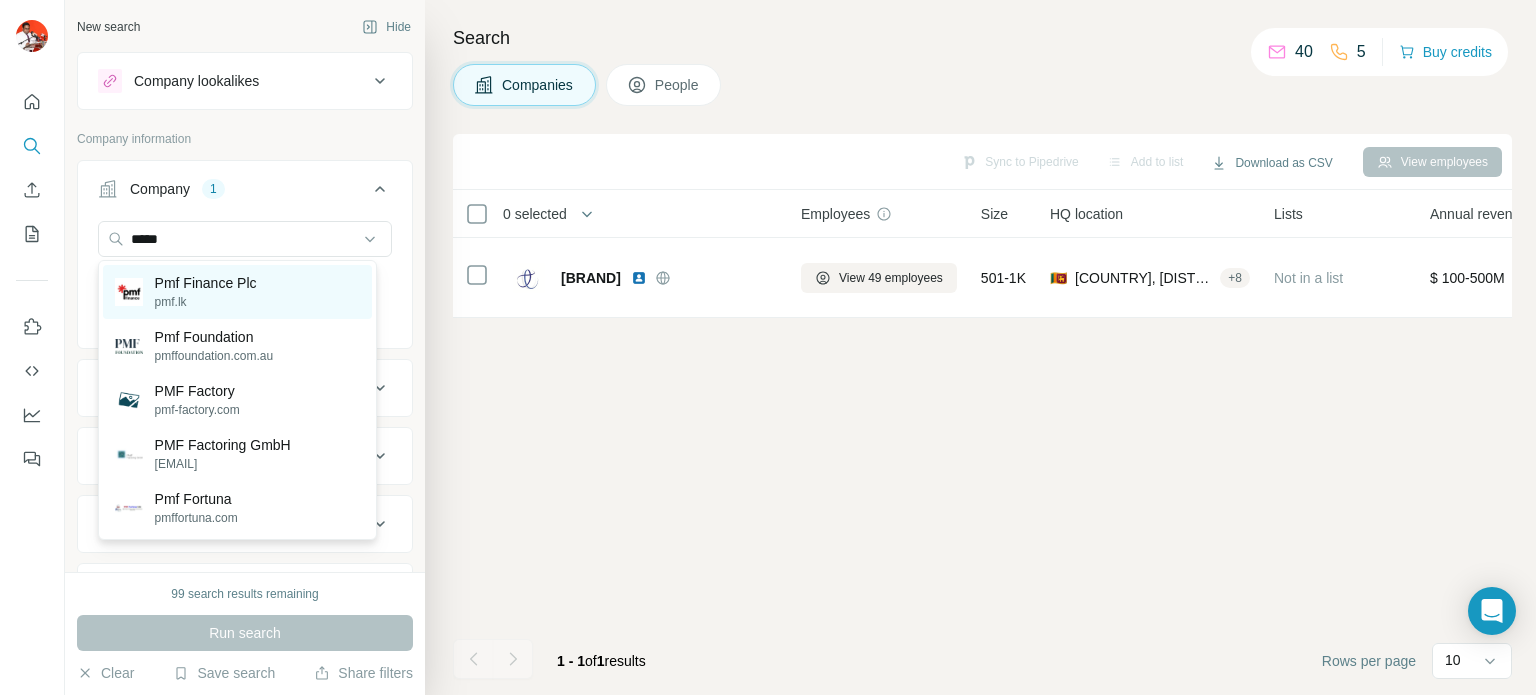 click on "Pmf Finance Plc" at bounding box center (206, 283) 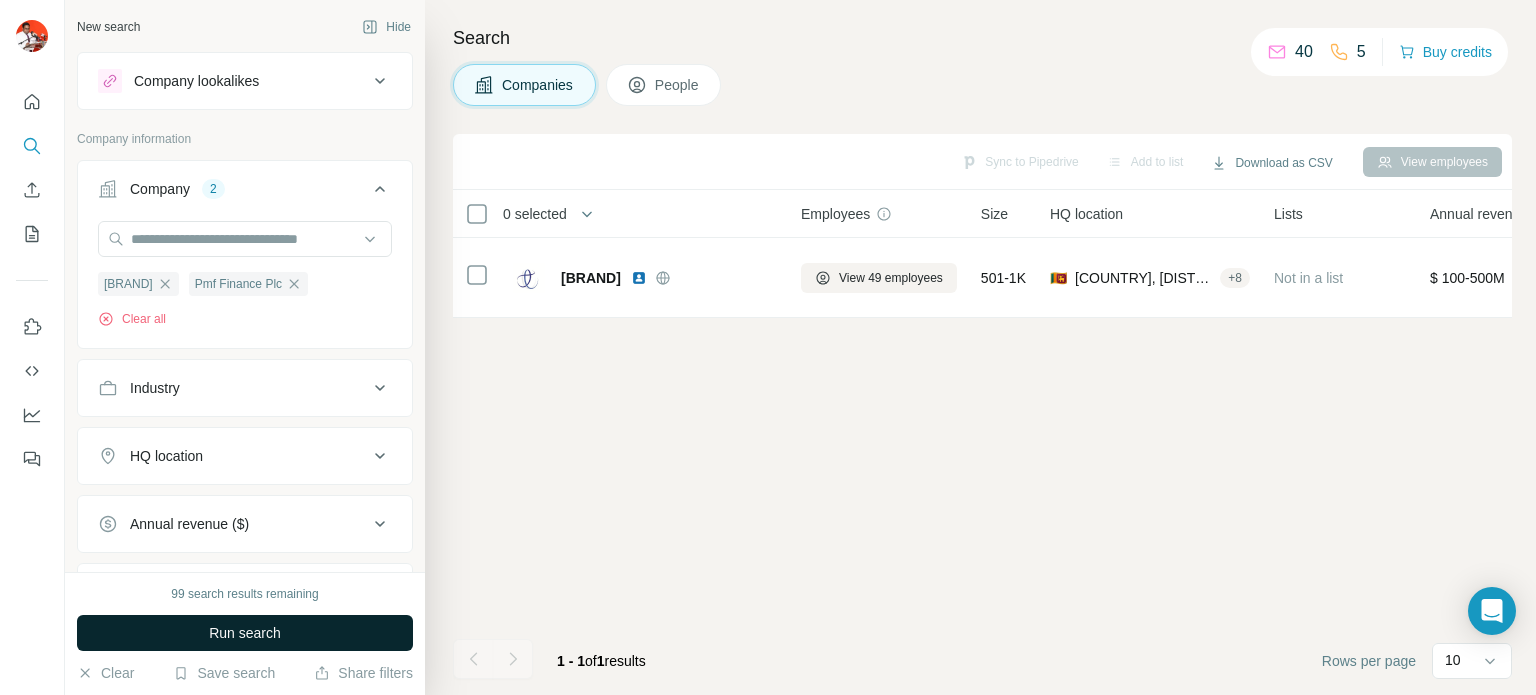 click on "Run search" at bounding box center [245, 633] 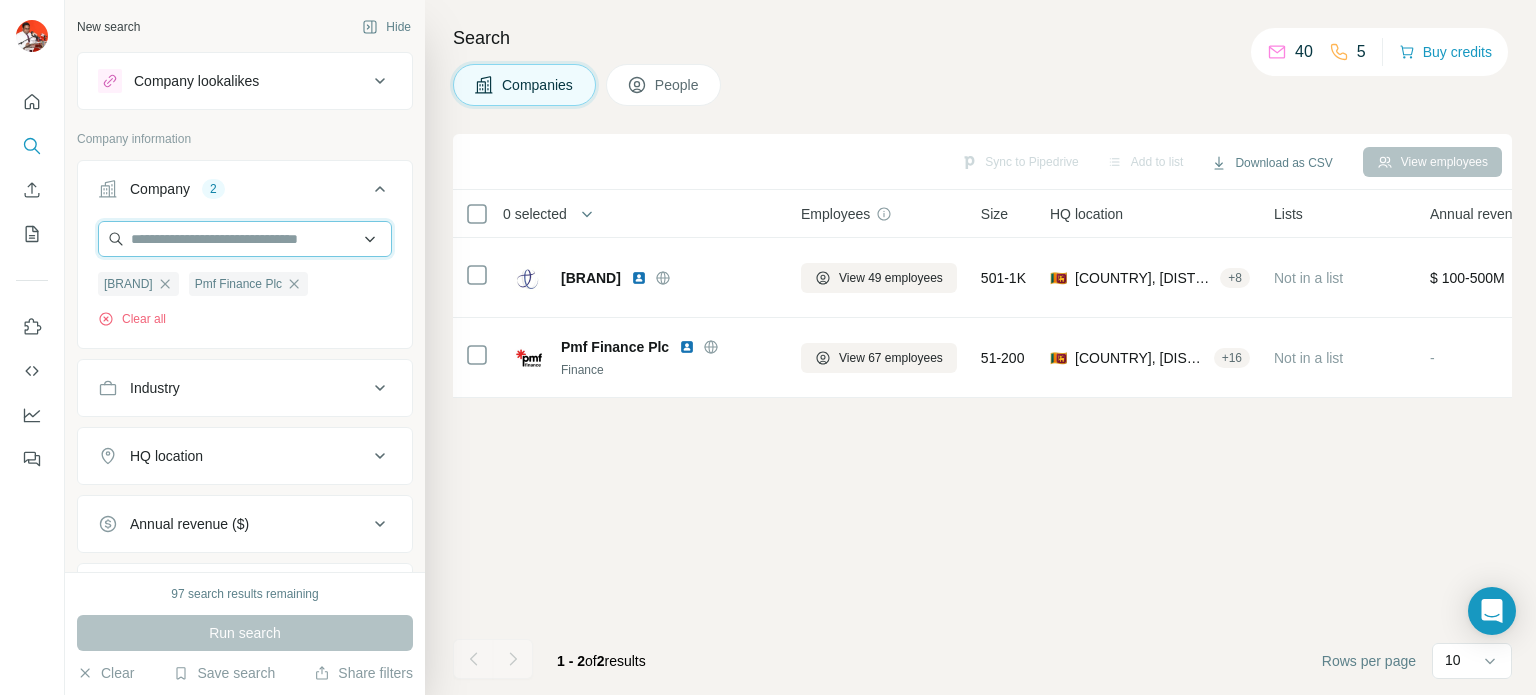 click at bounding box center [245, 239] 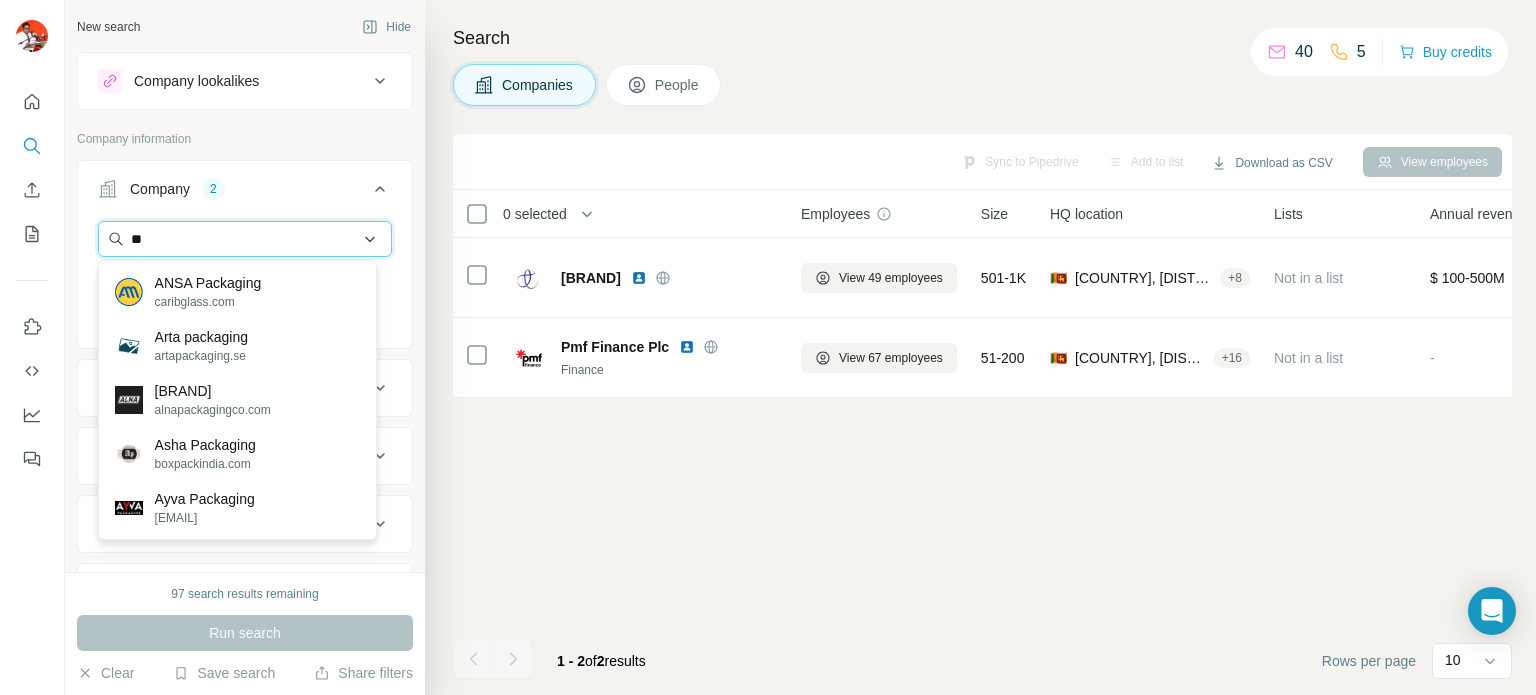 type on "*" 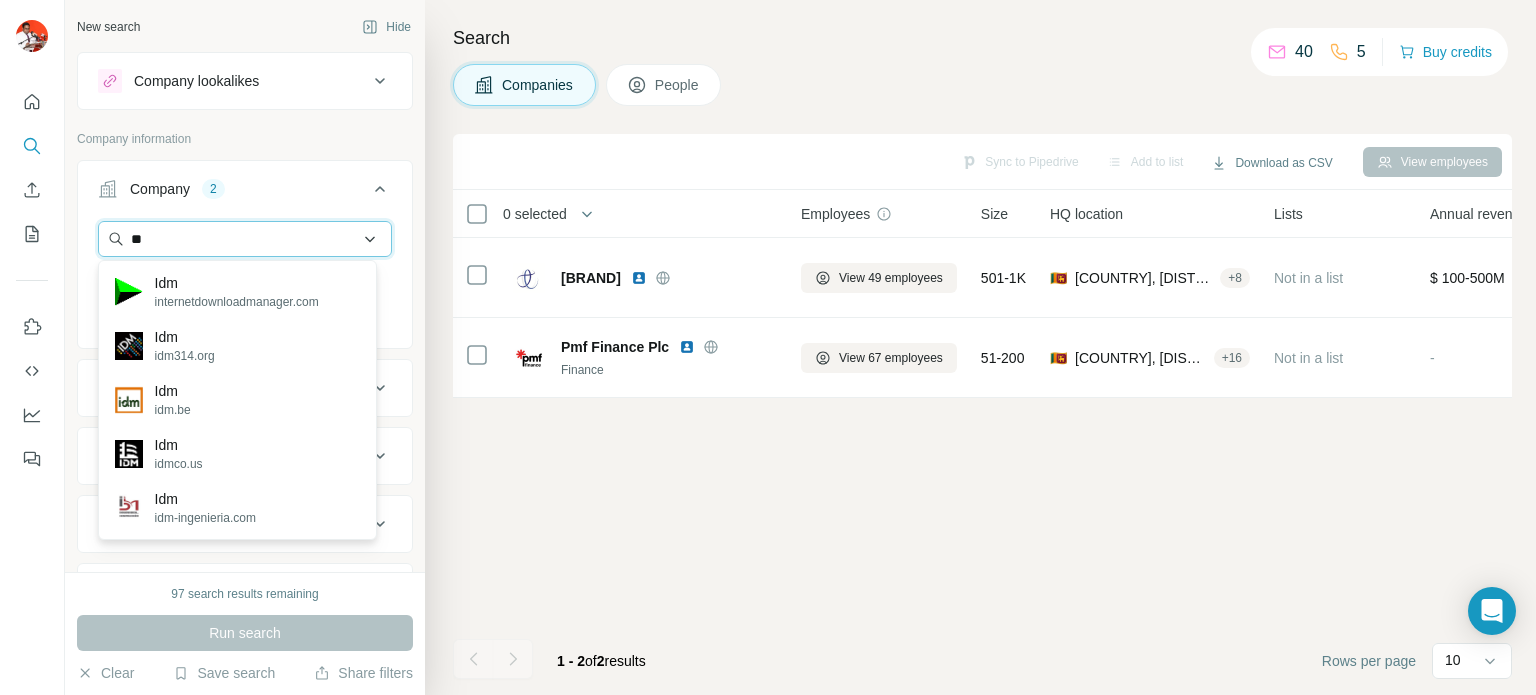 type on "*" 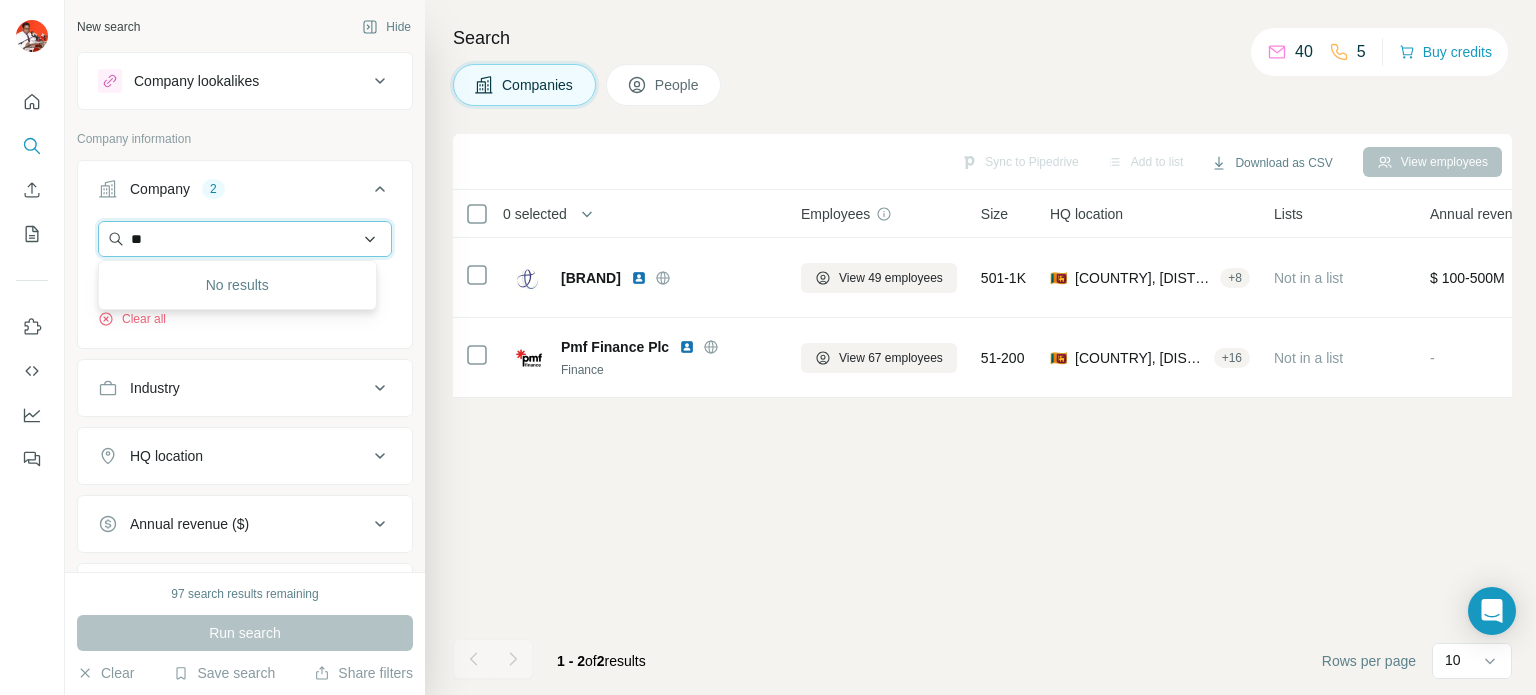 type on "*" 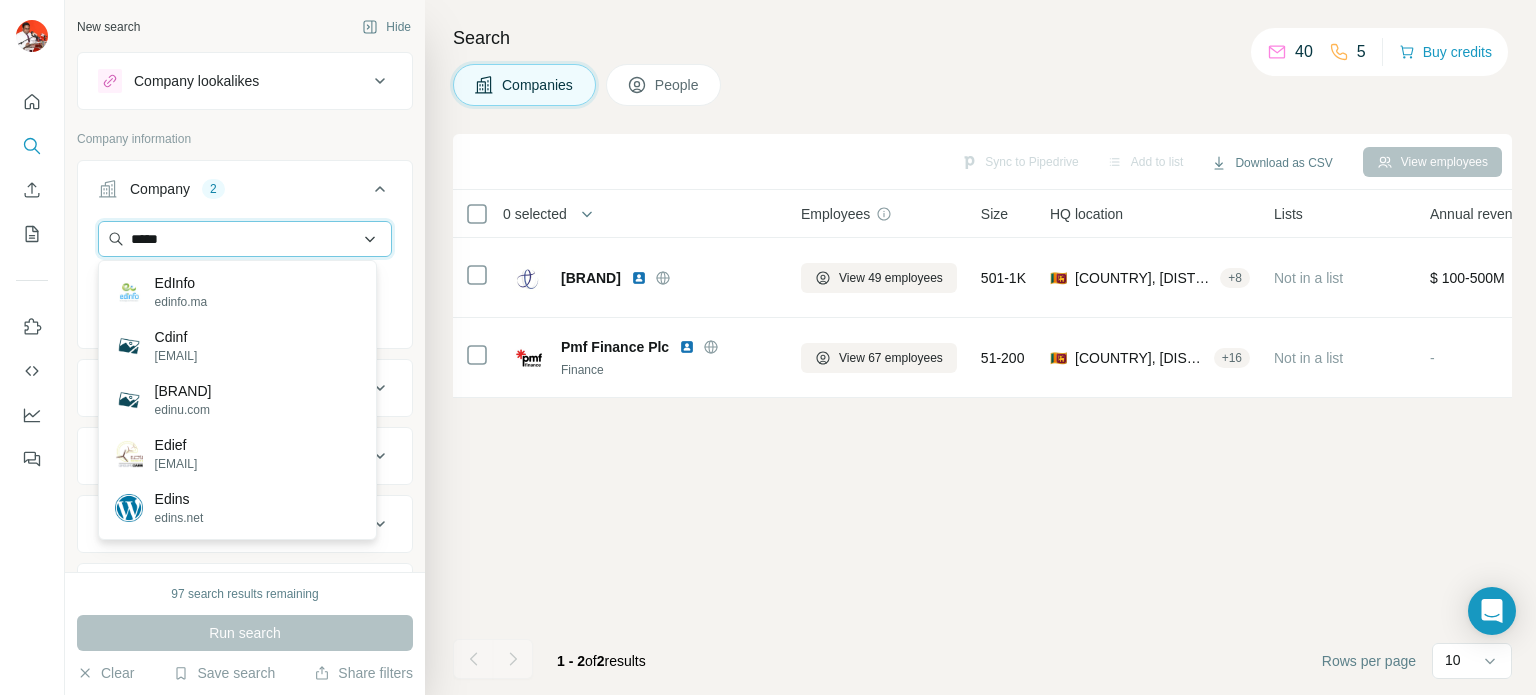 click on "*****" at bounding box center [245, 239] 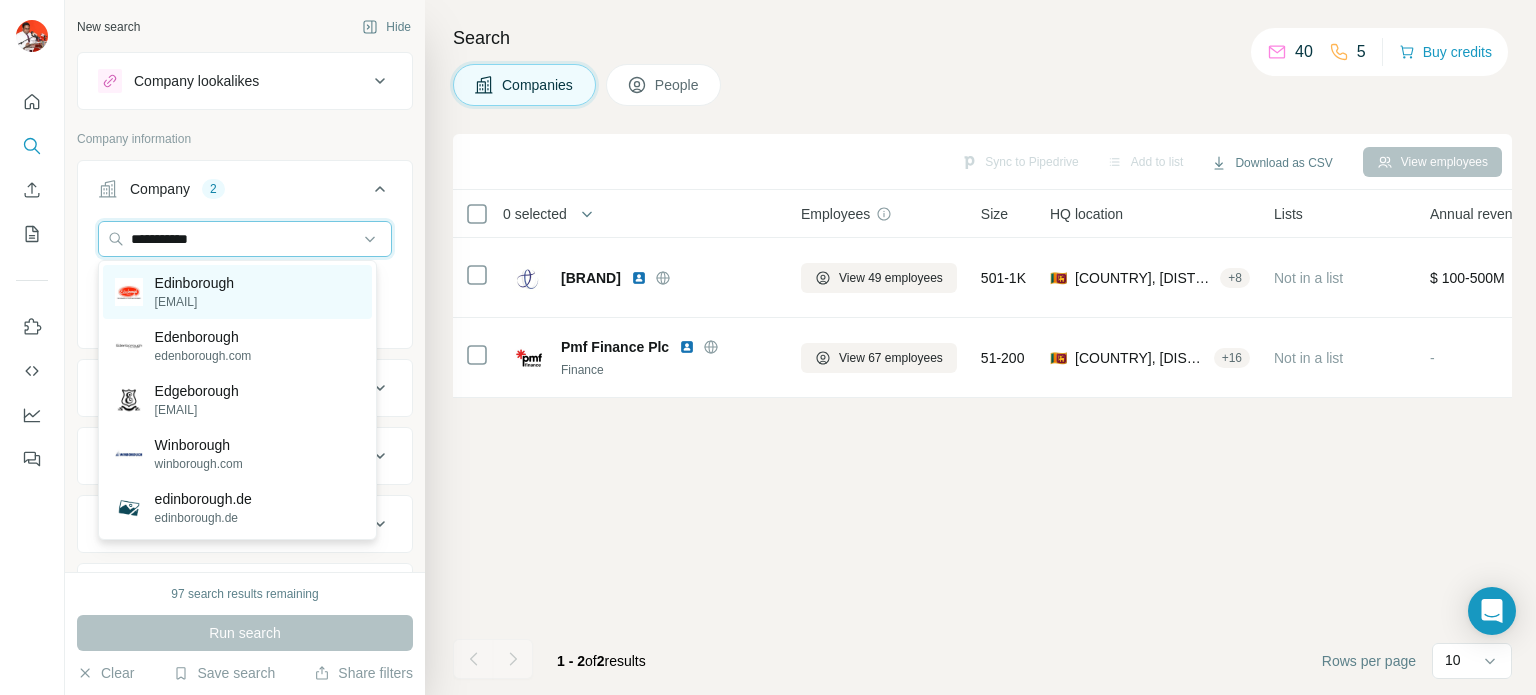 type on "**********" 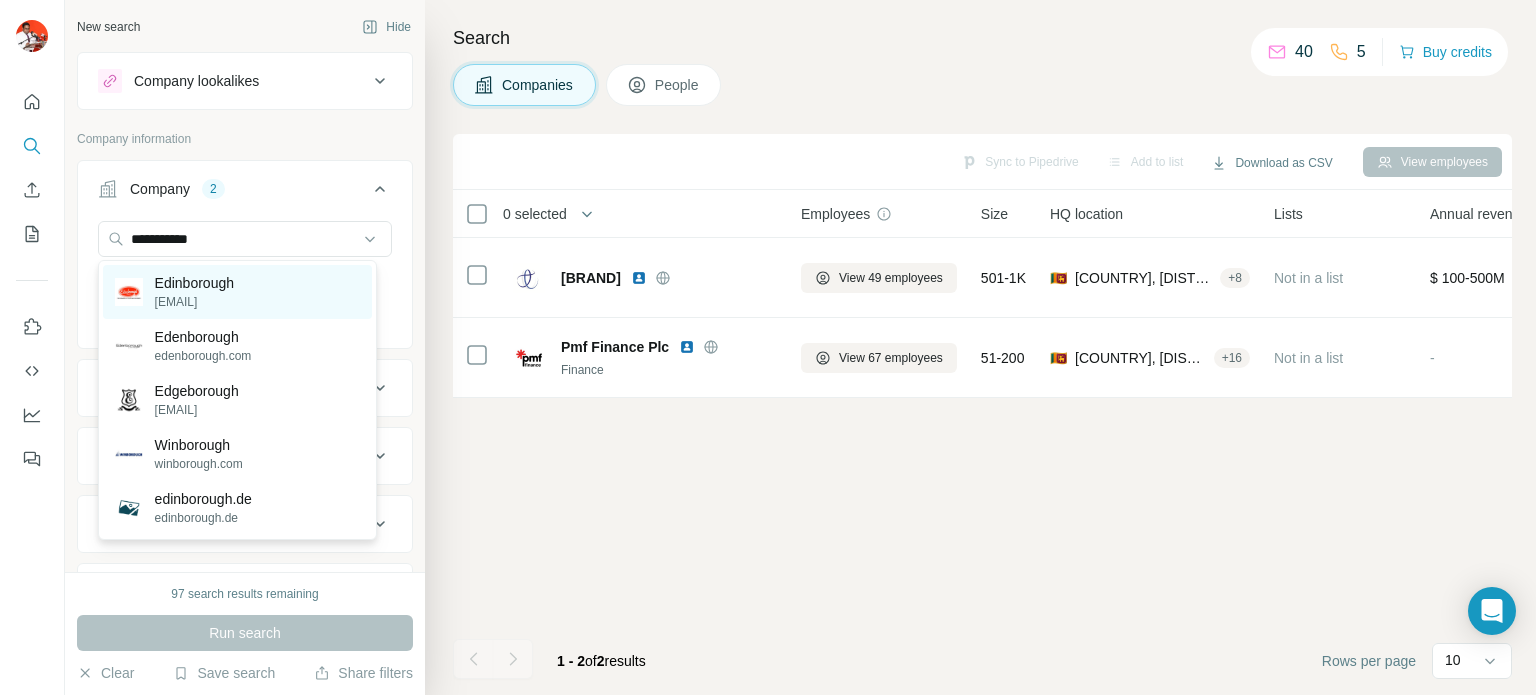 click on "Edinborough edinborough.lk" at bounding box center (174, 292) 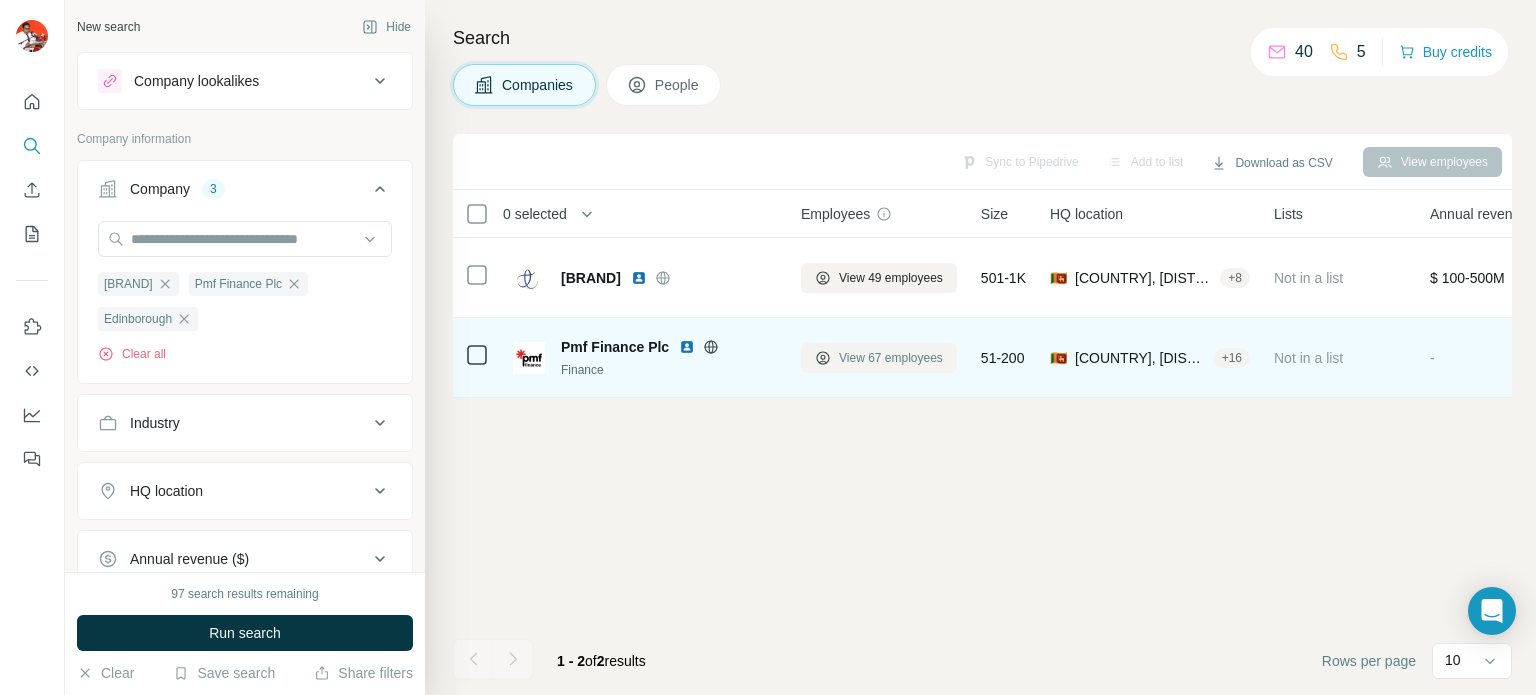 click on "View 67 employees" at bounding box center [891, 358] 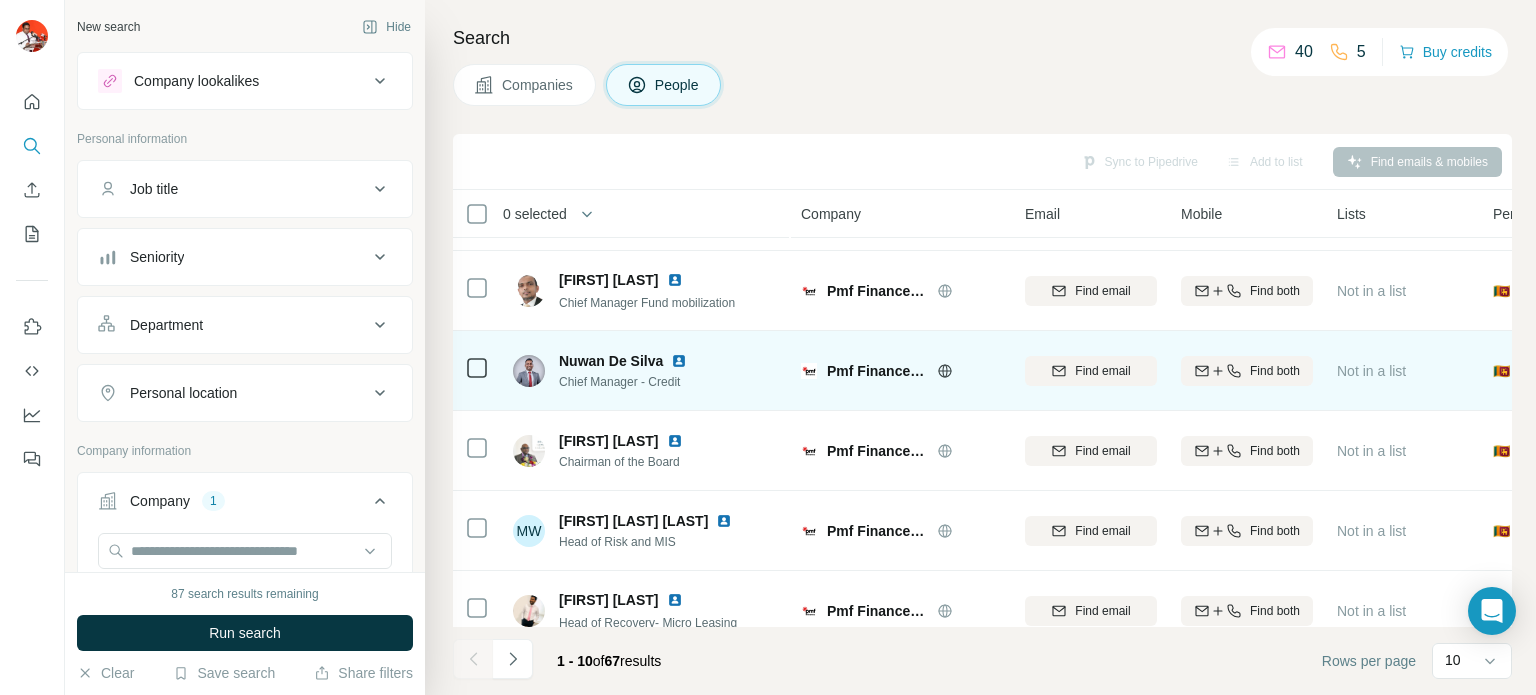 scroll, scrollTop: 0, scrollLeft: 0, axis: both 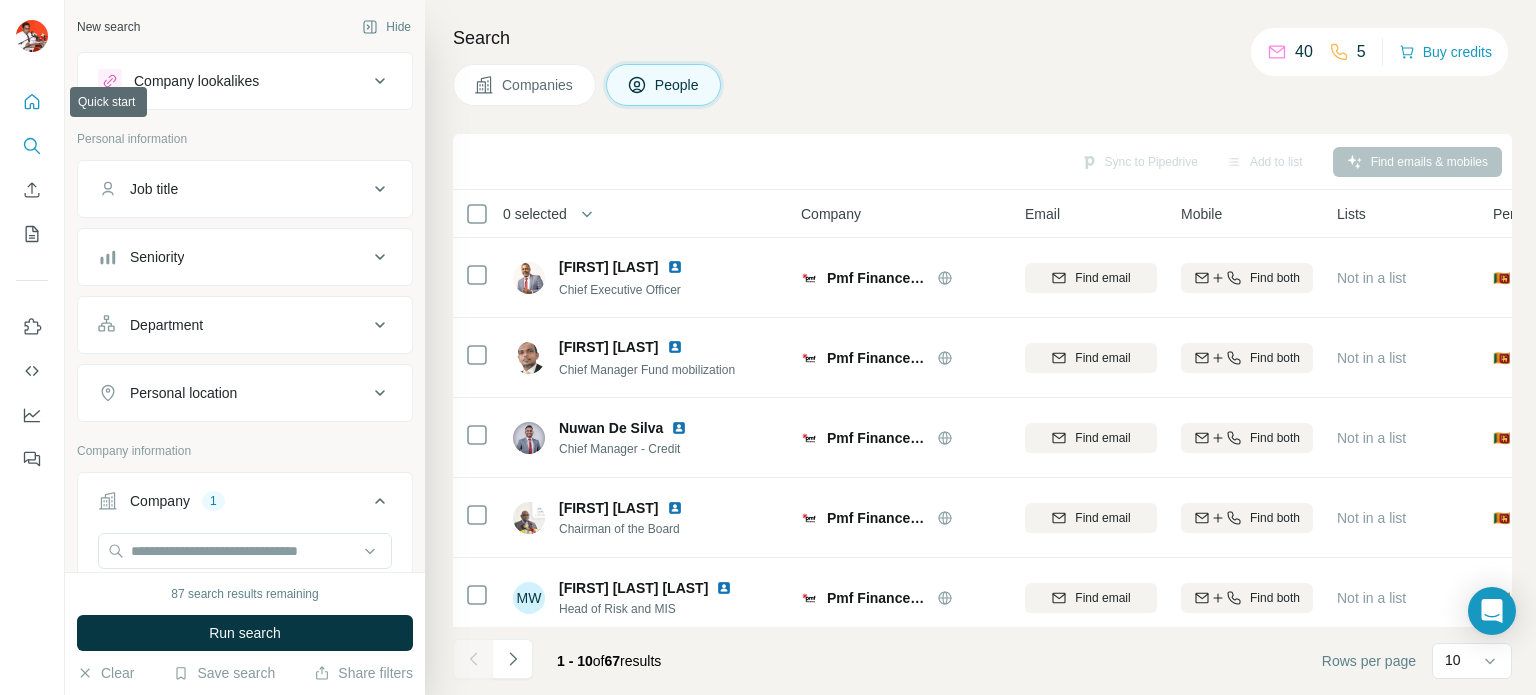 click 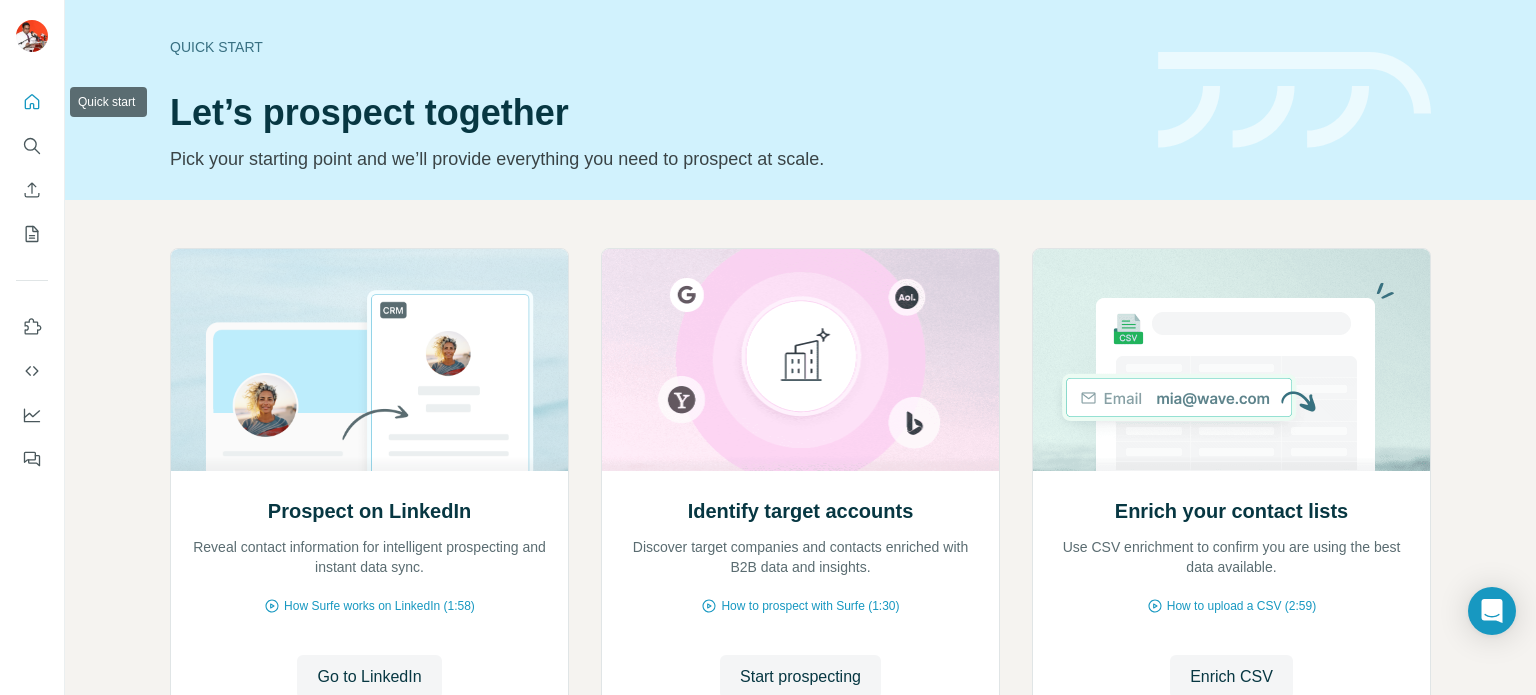 click 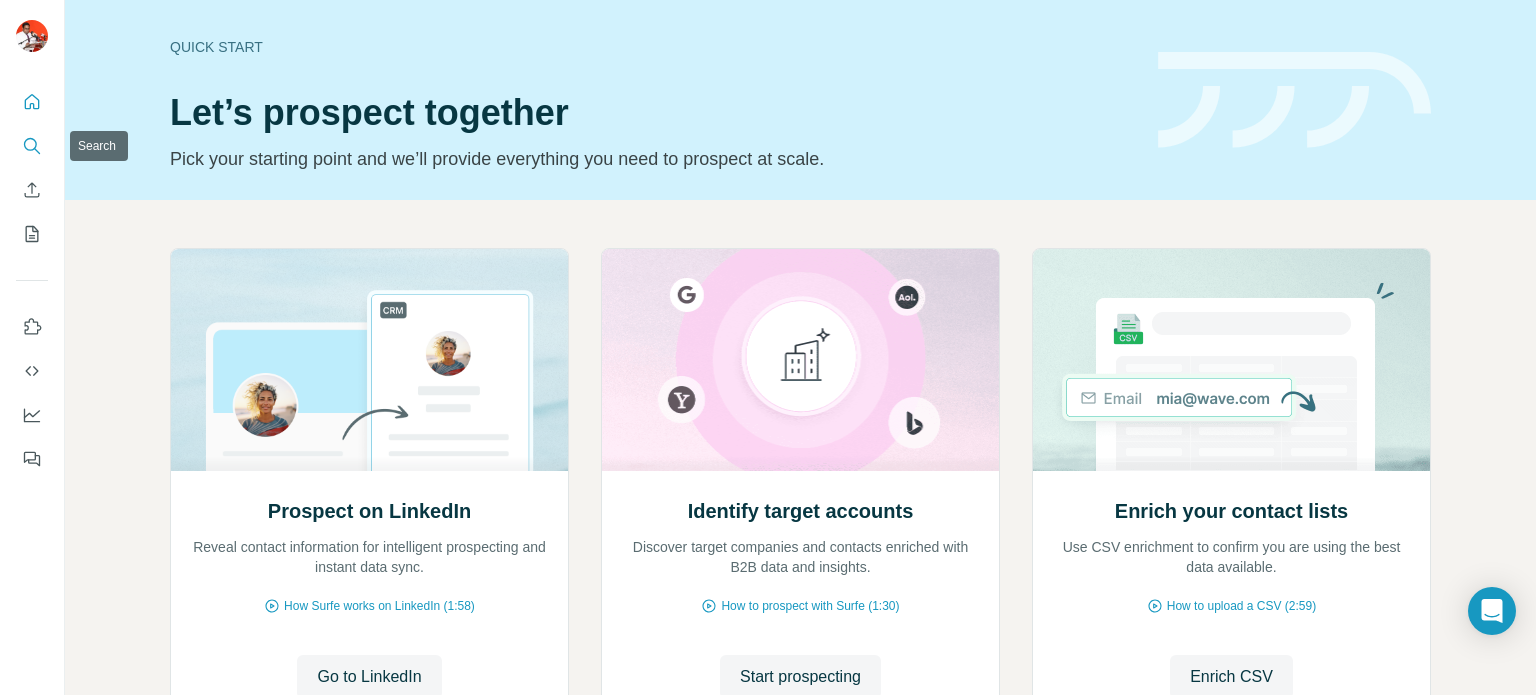 click 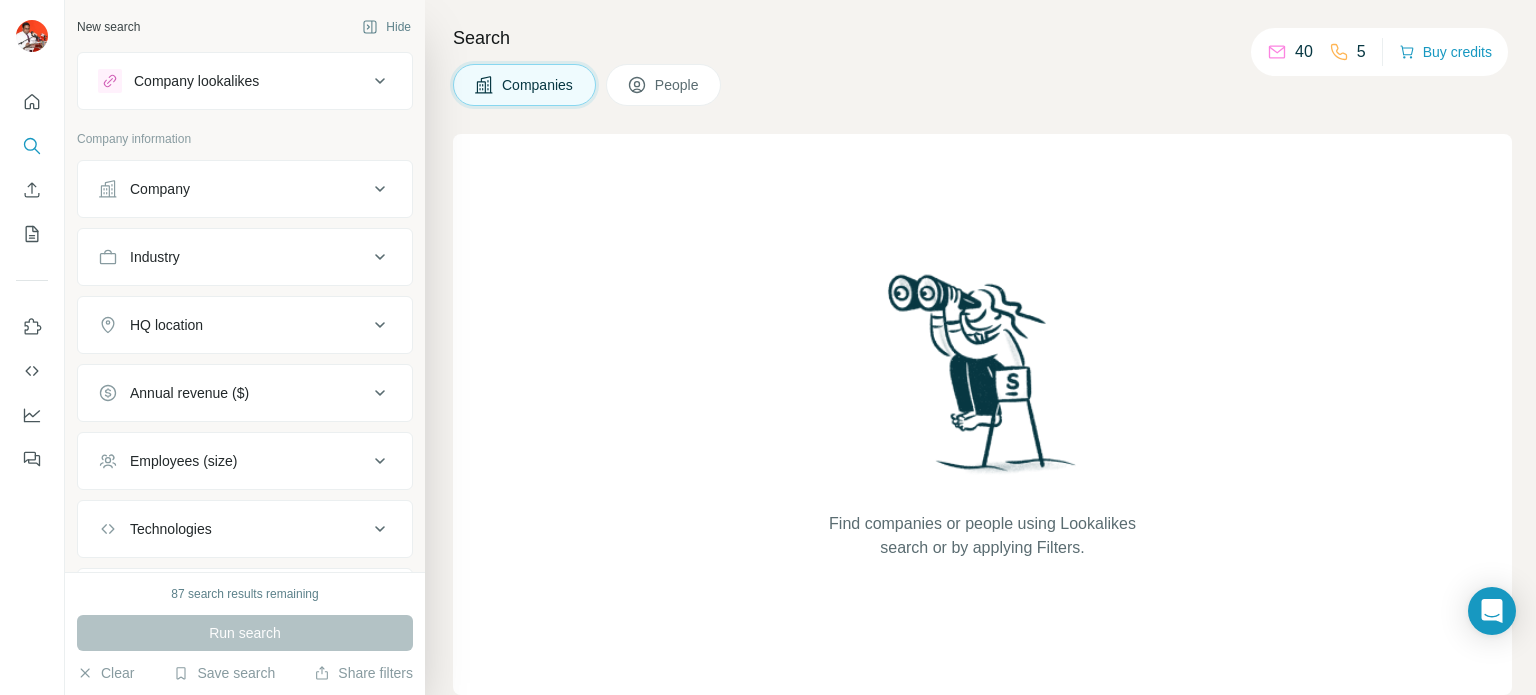 click on "Company lookalikes" at bounding box center (233, 81) 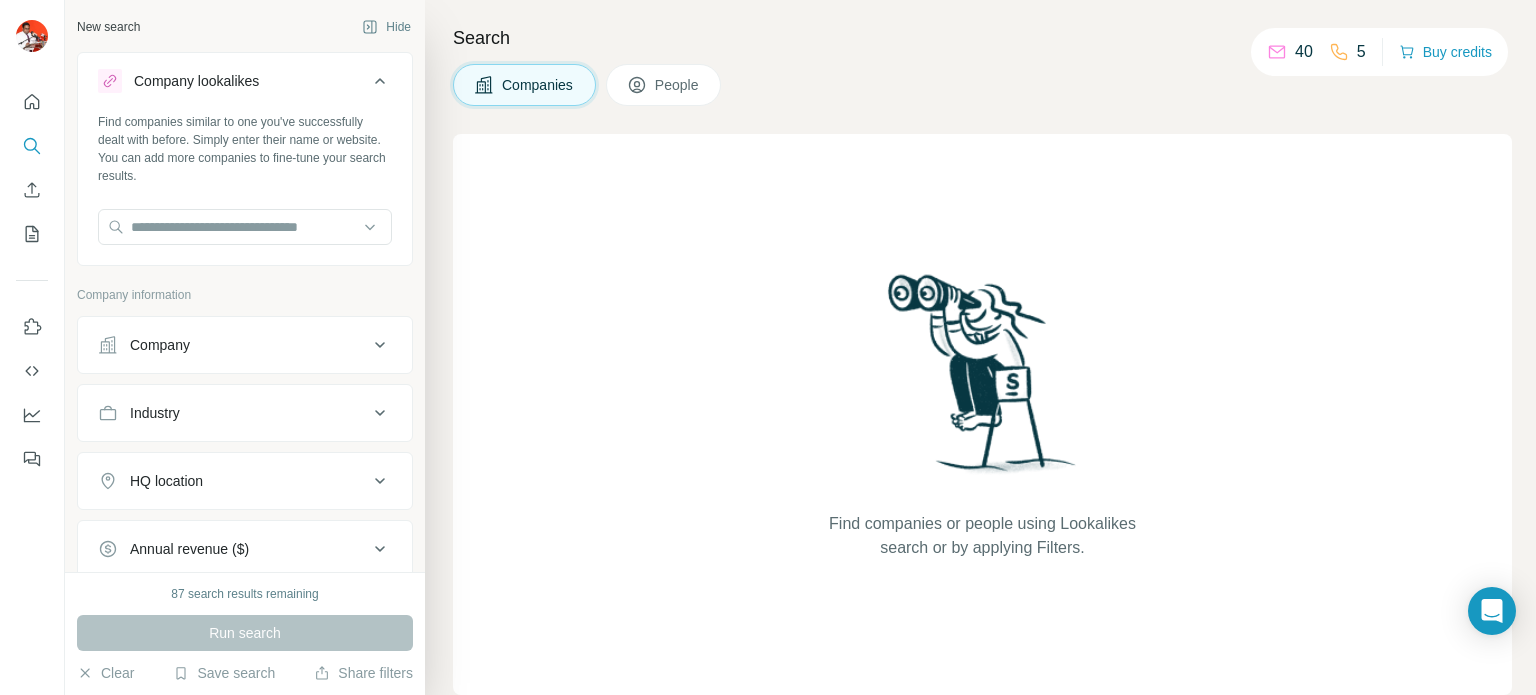 click on "Company lookalikes" at bounding box center (245, 85) 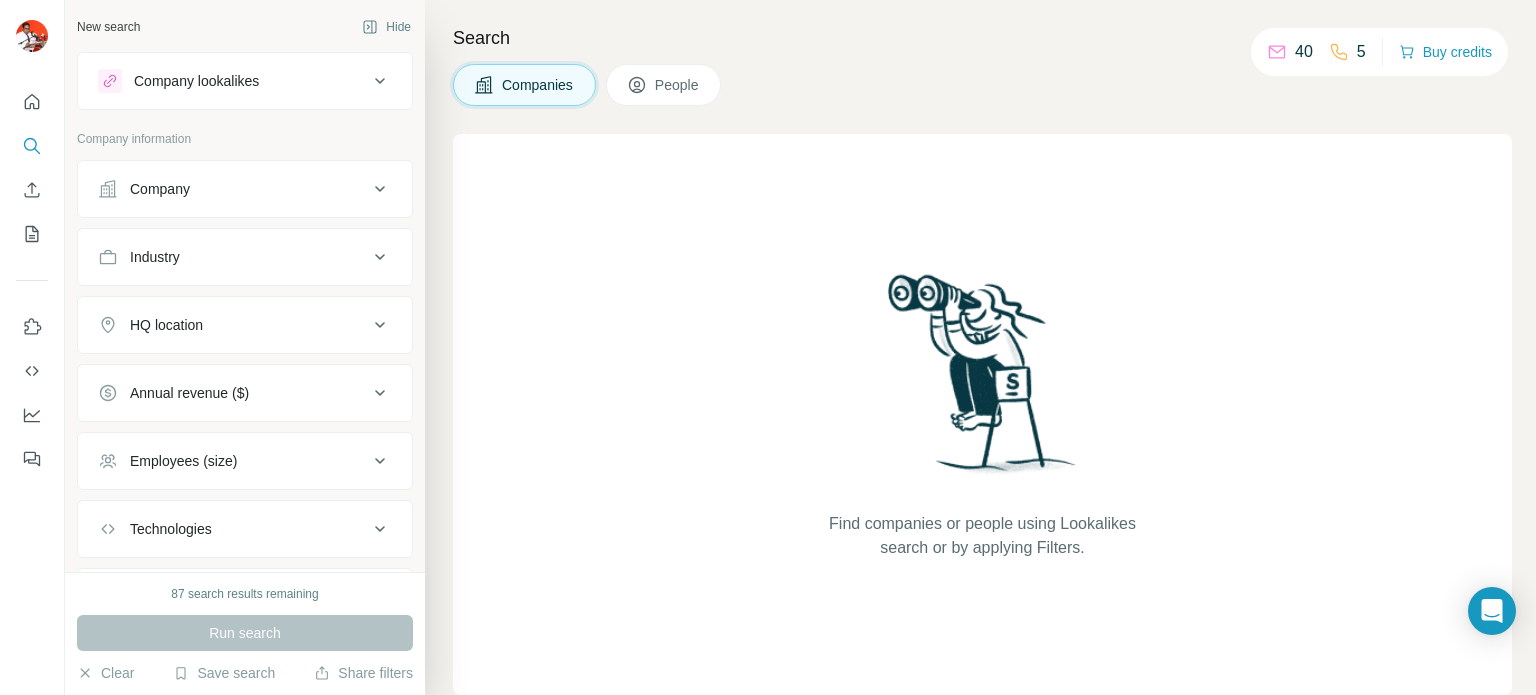 click on "Company lookalikes" at bounding box center [245, 81] 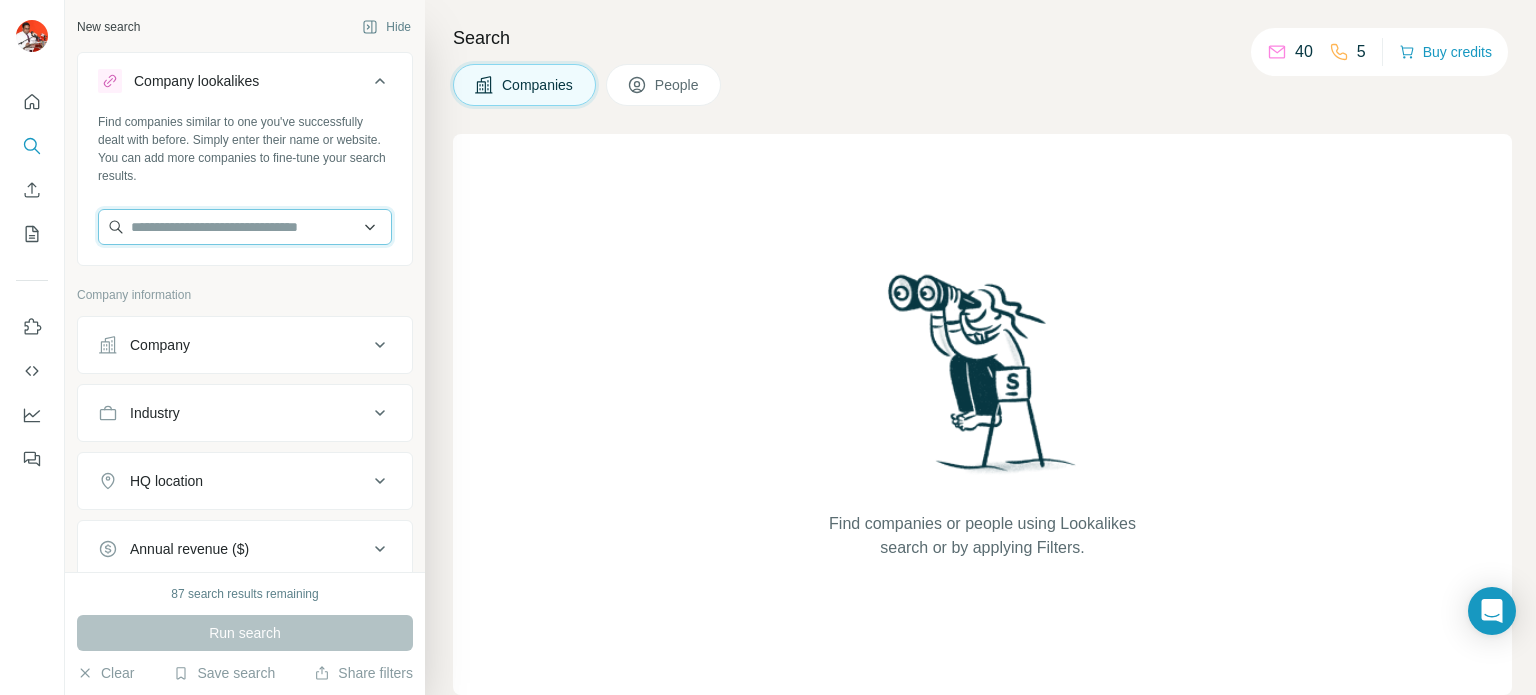 click at bounding box center (245, 227) 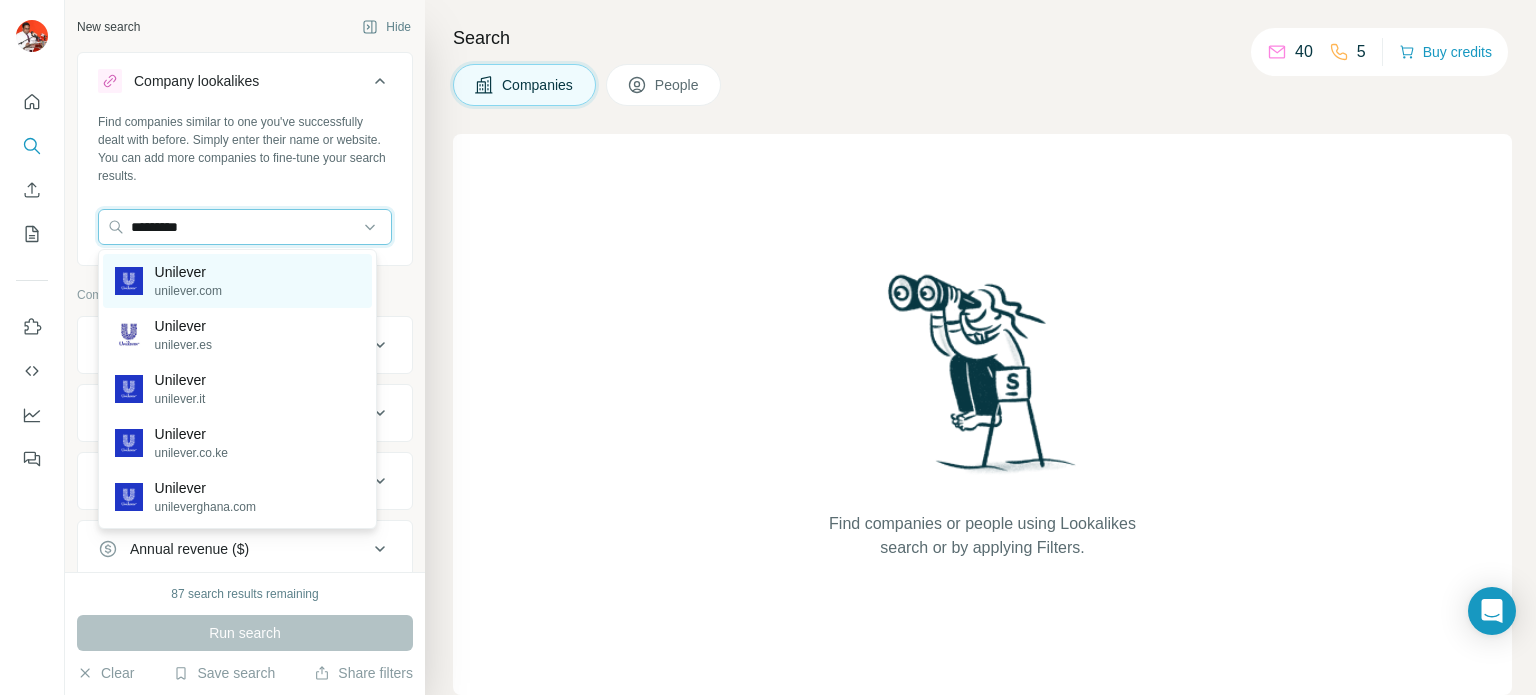 type on "*********" 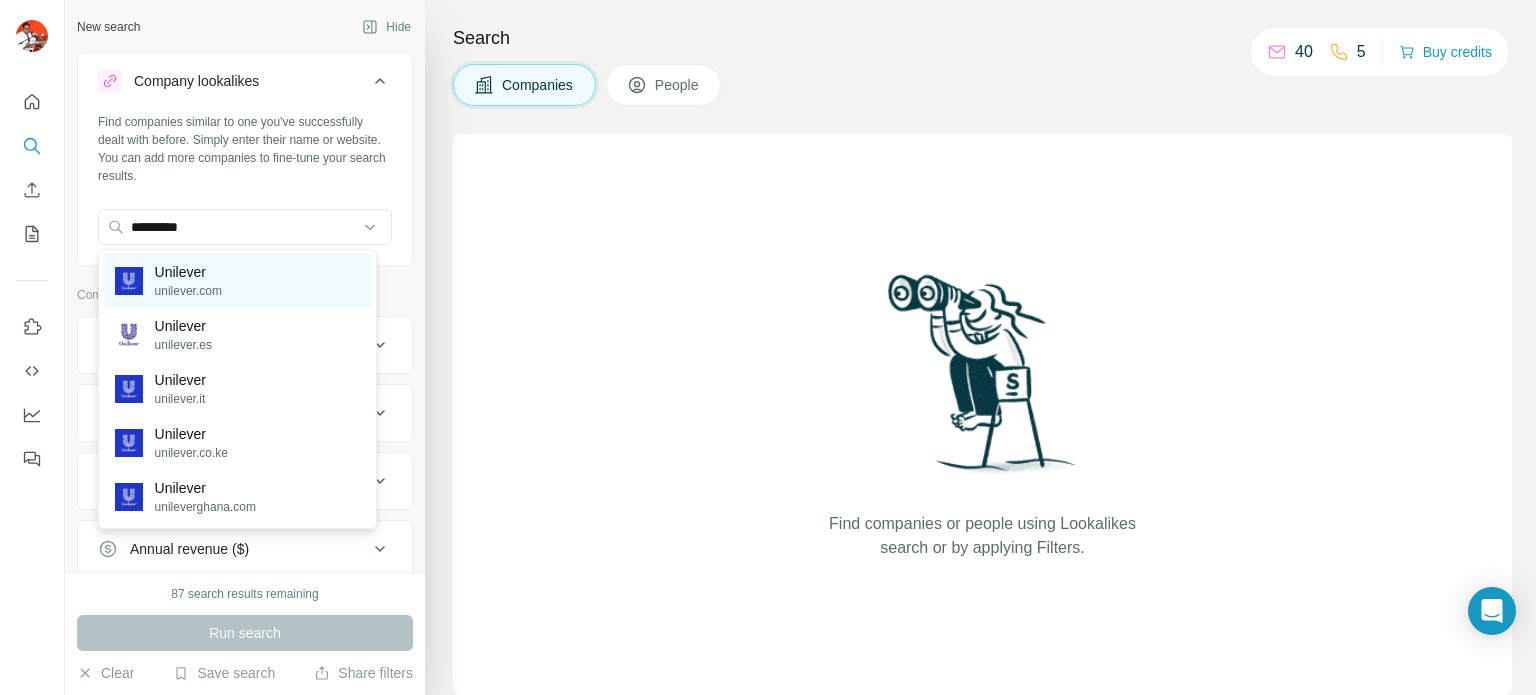 click on "Unilever" at bounding box center (188, 272) 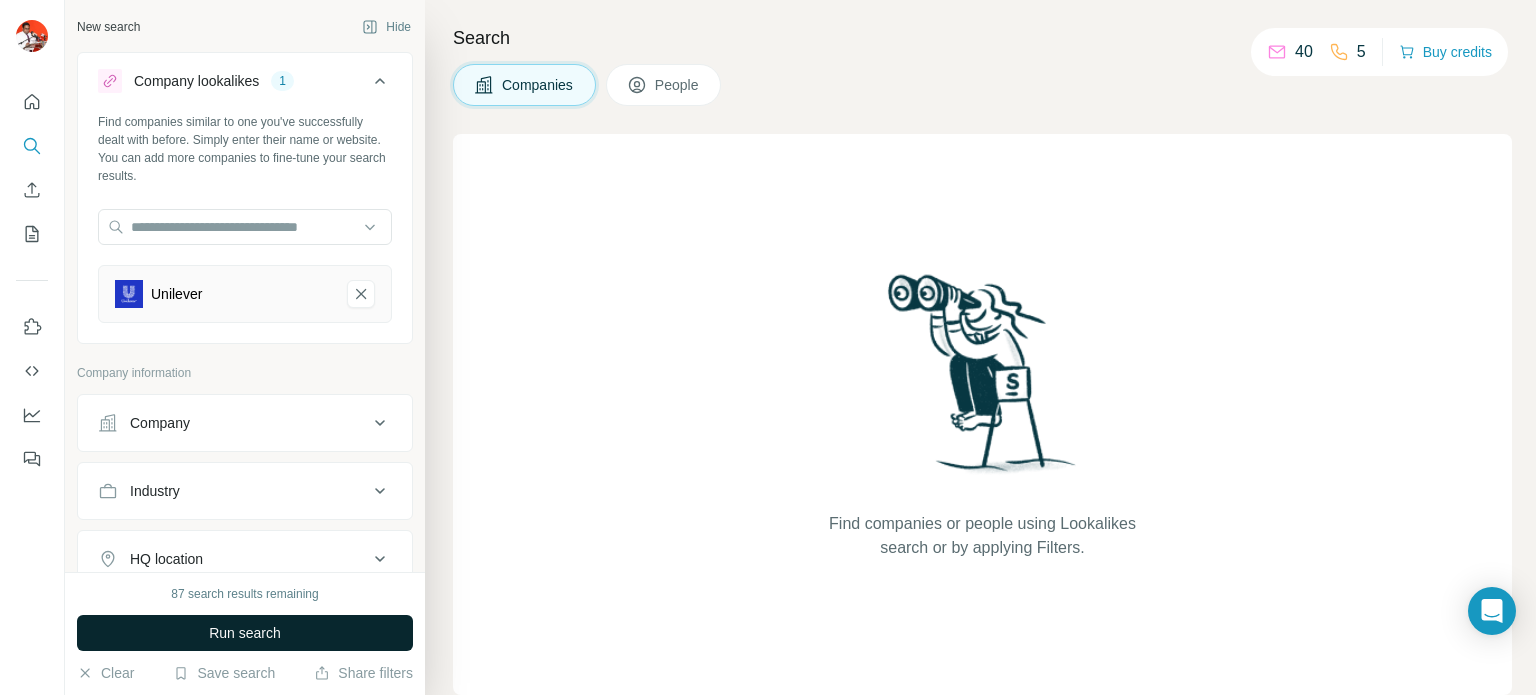 click on "Run search" at bounding box center [245, 633] 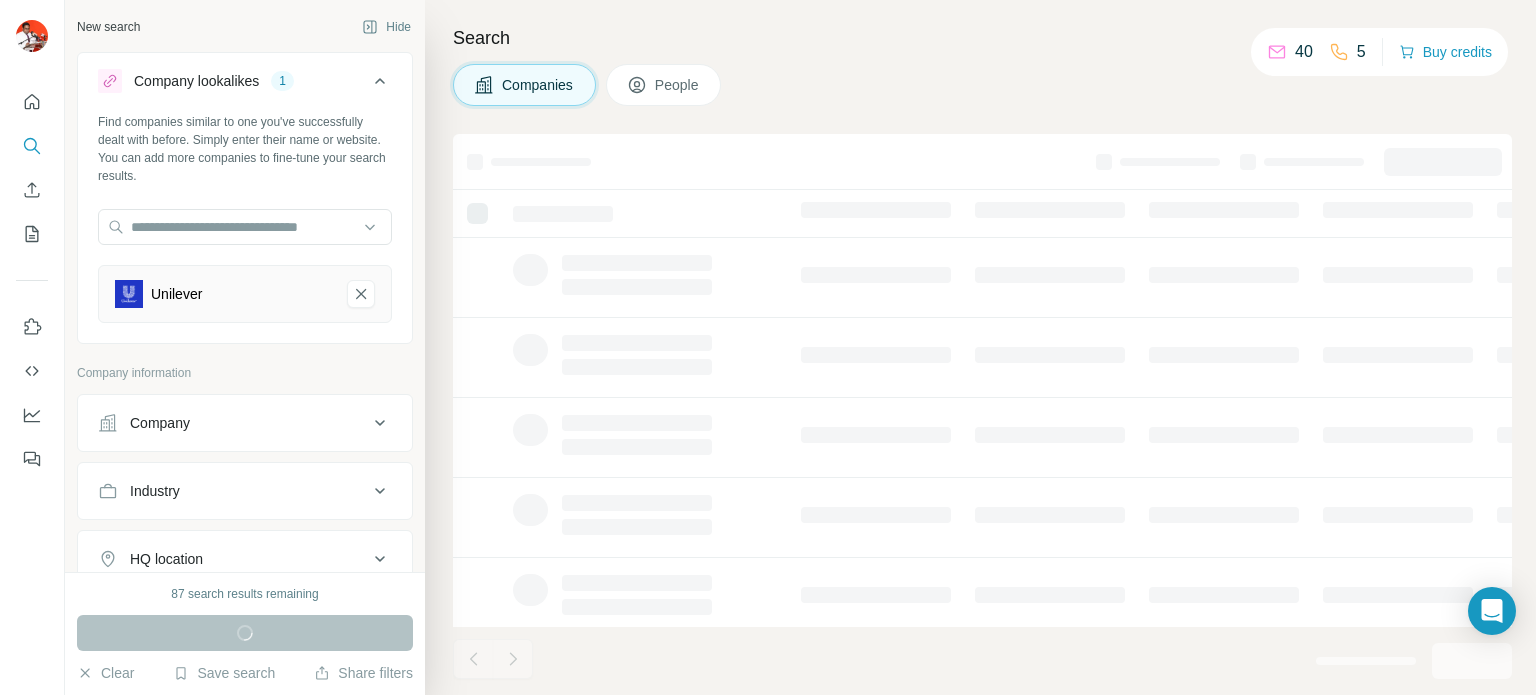 click on "87 search results remaining" at bounding box center [244, 594] 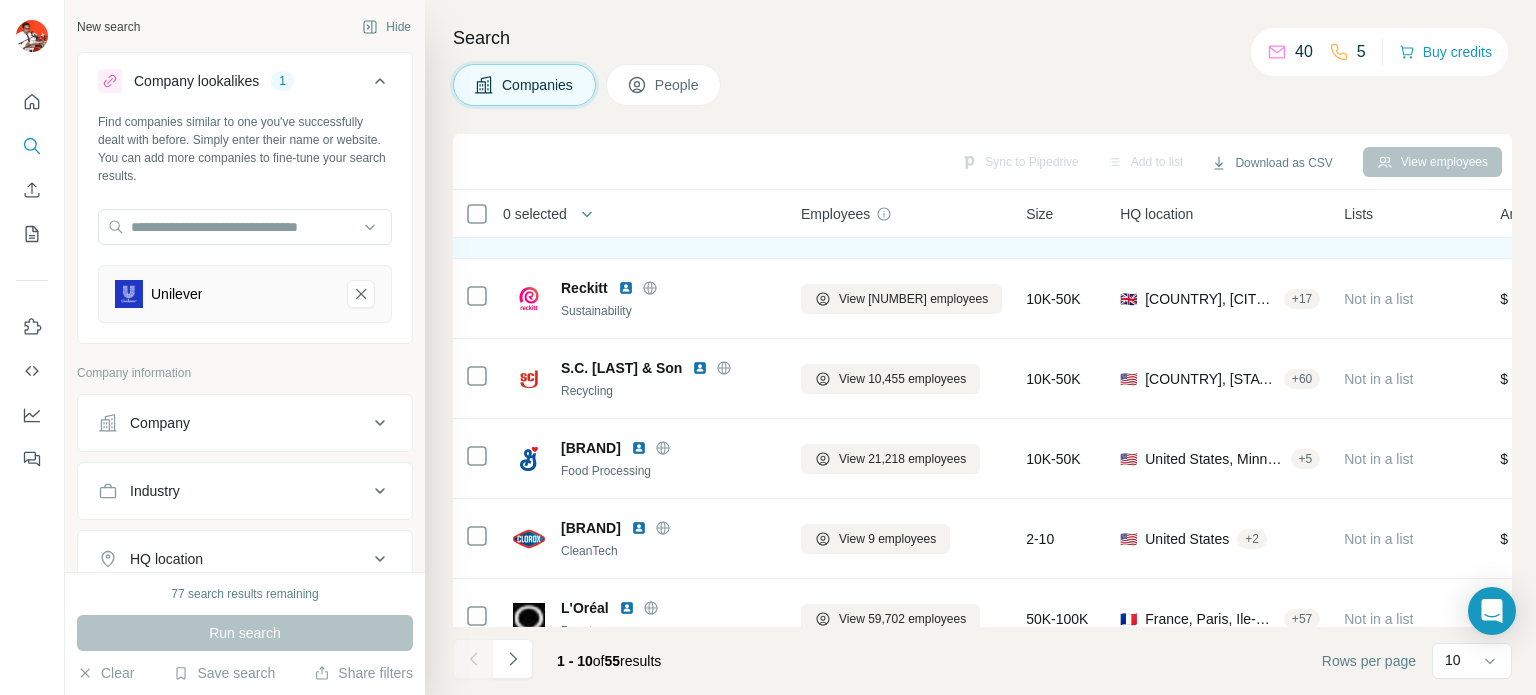 scroll, scrollTop: 100, scrollLeft: 0, axis: vertical 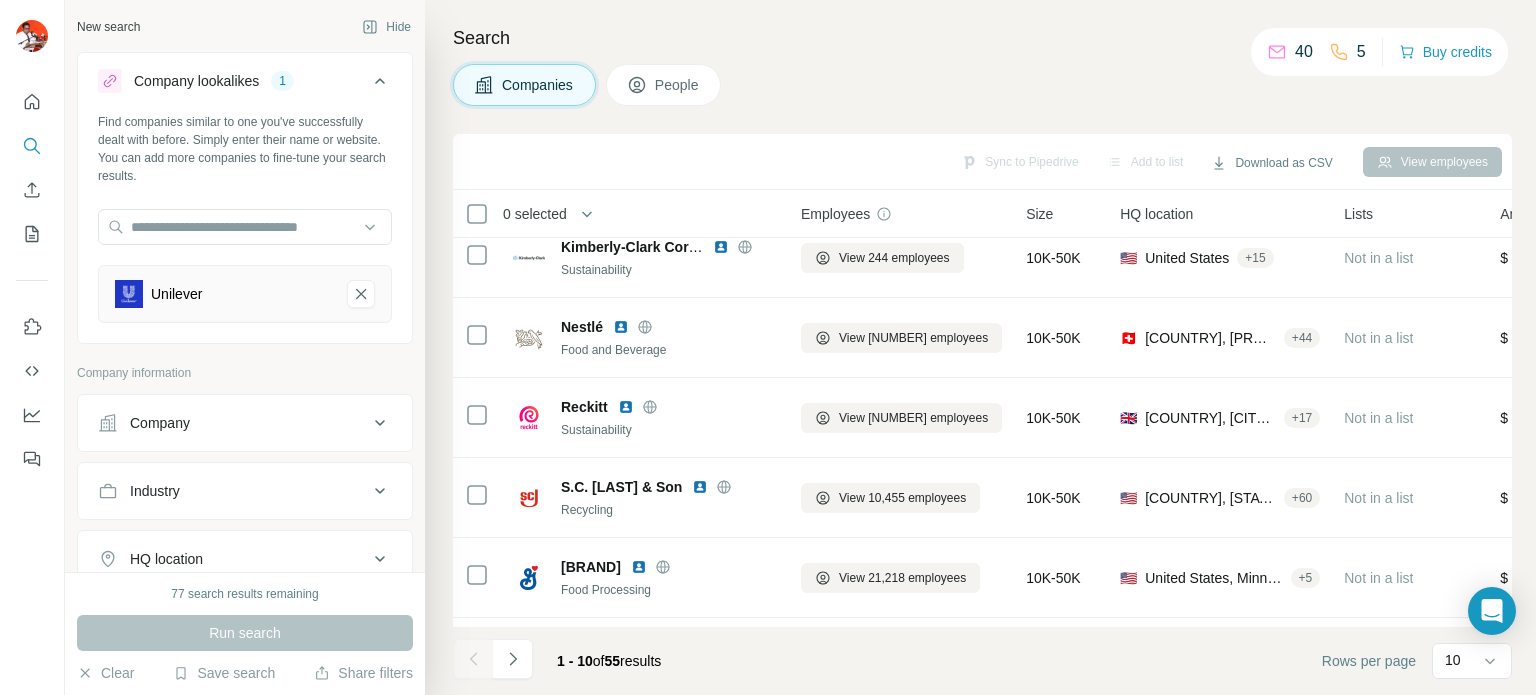 click 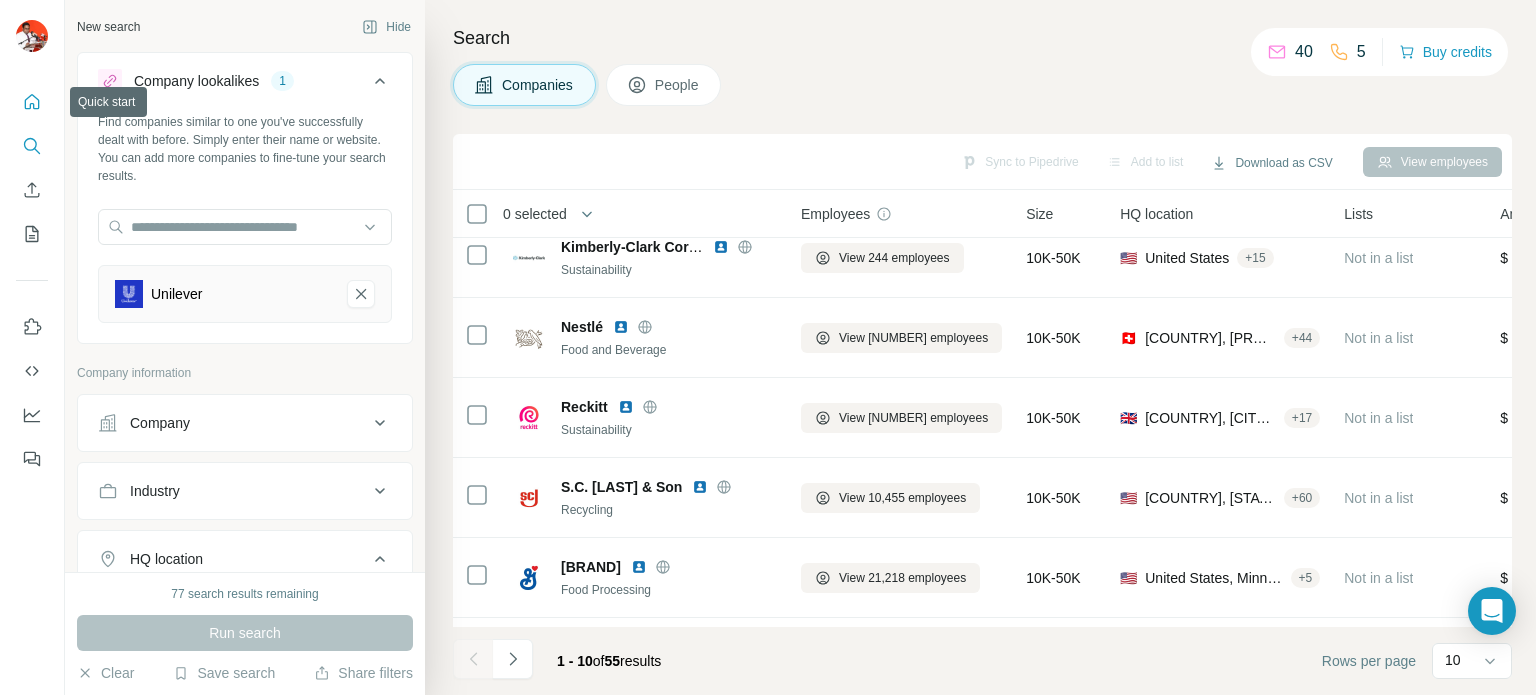 click 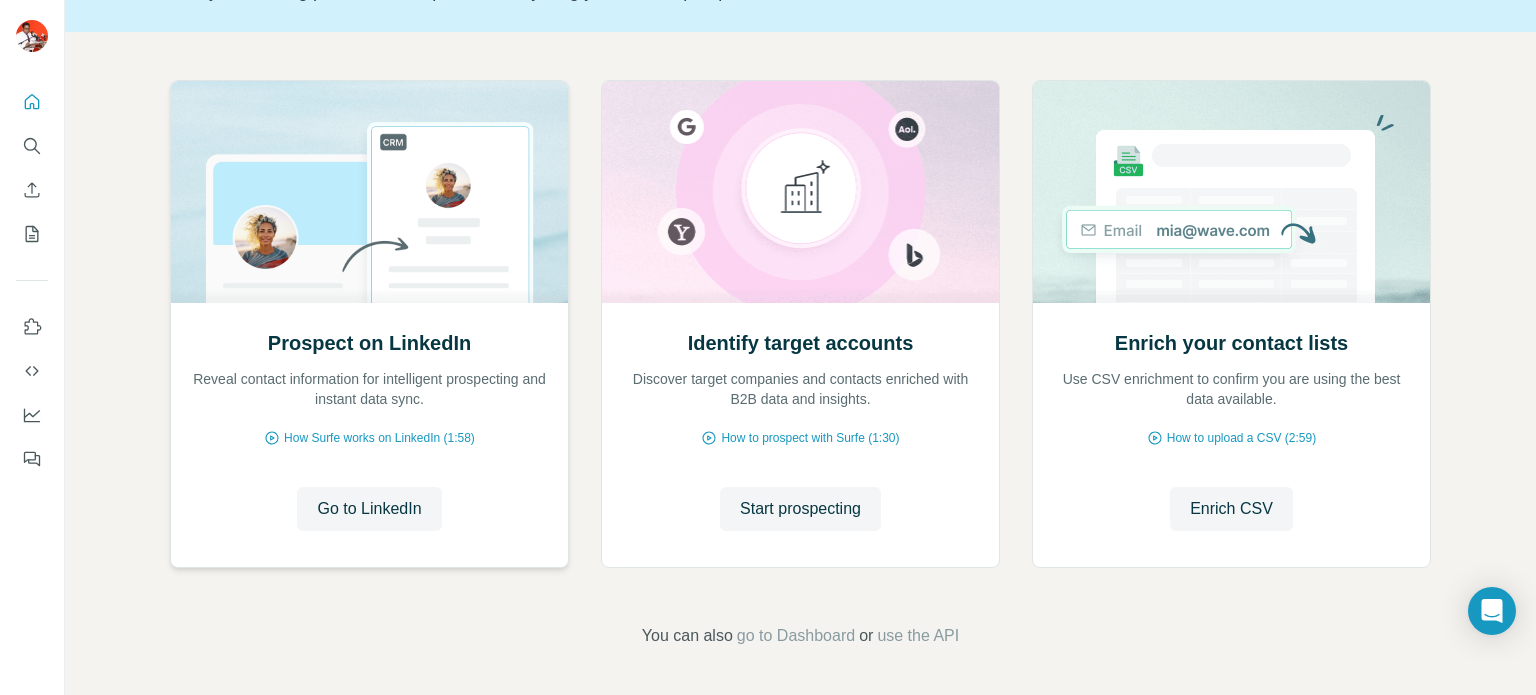 scroll, scrollTop: 168, scrollLeft: 0, axis: vertical 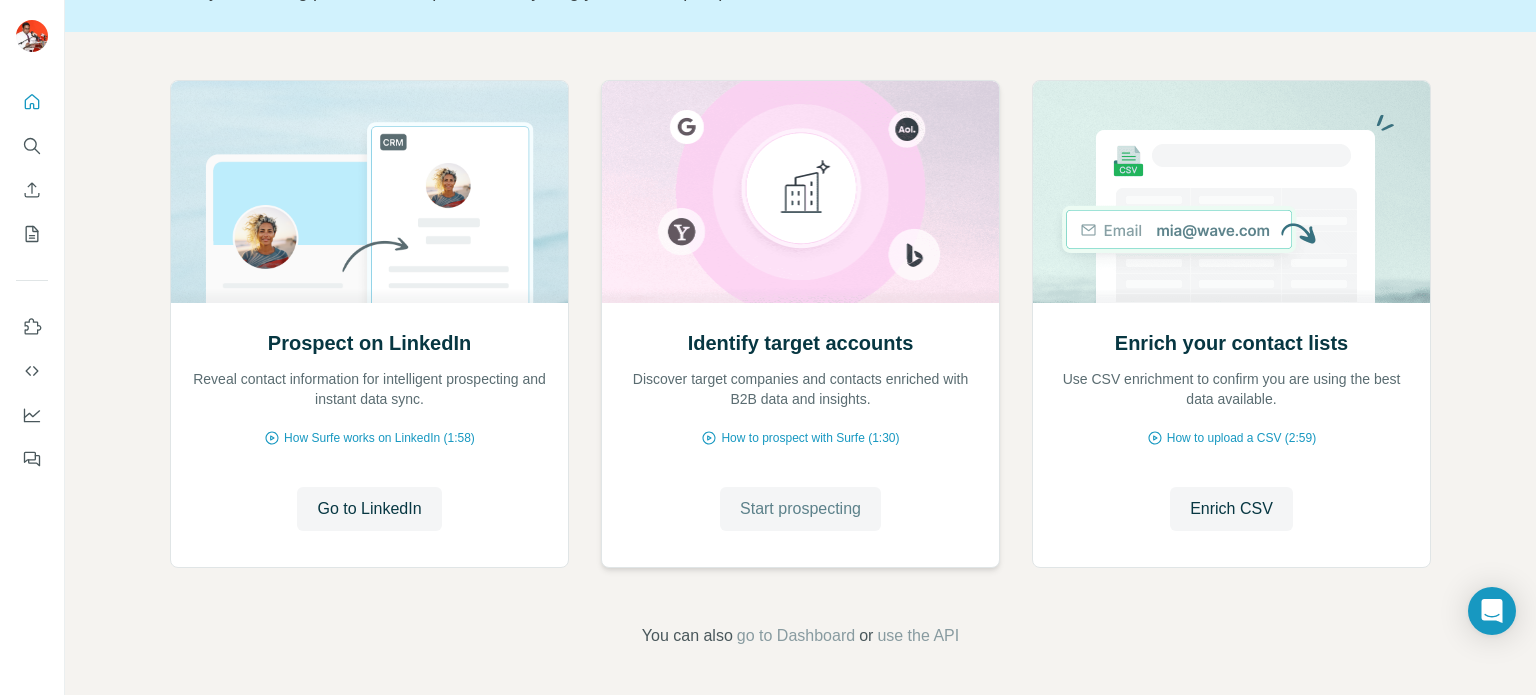 click on "Start prospecting" at bounding box center [800, 509] 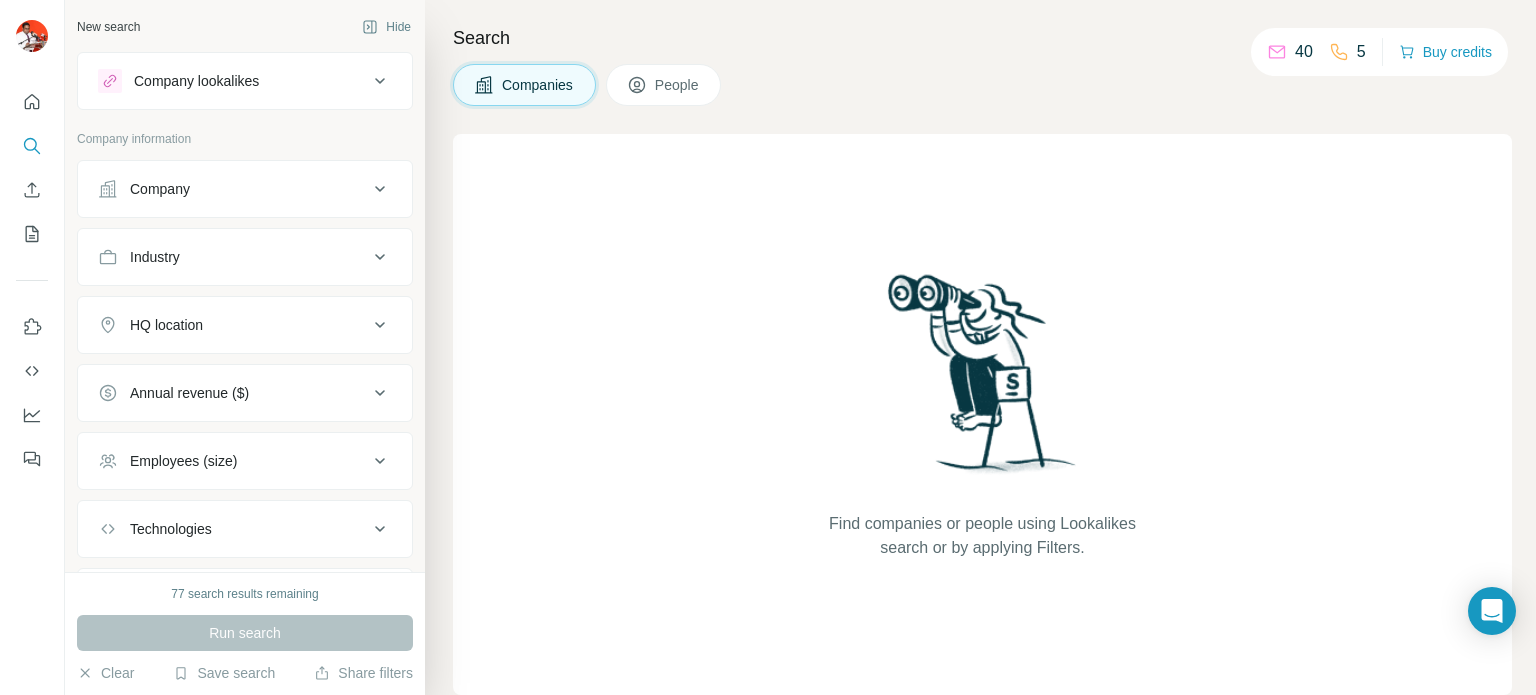 click on "Company" at bounding box center (233, 189) 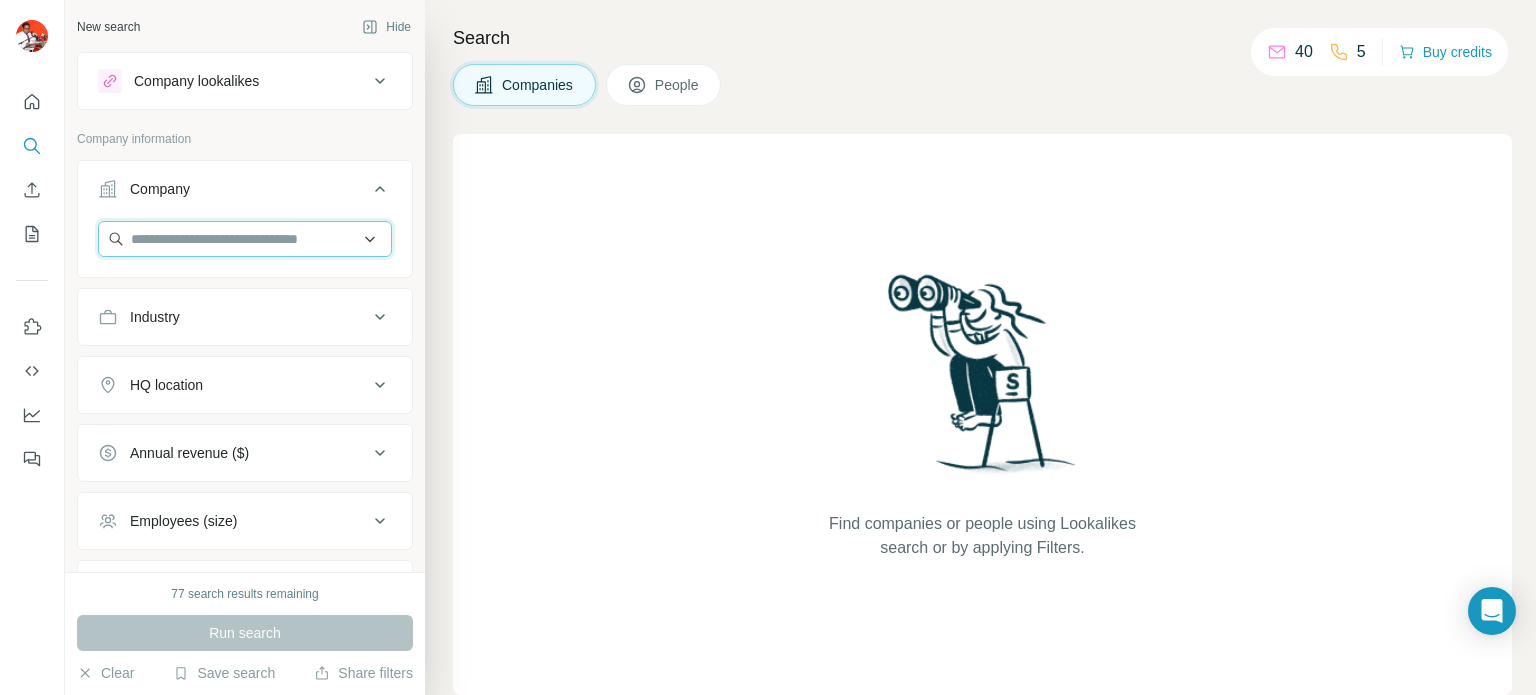 click at bounding box center (245, 239) 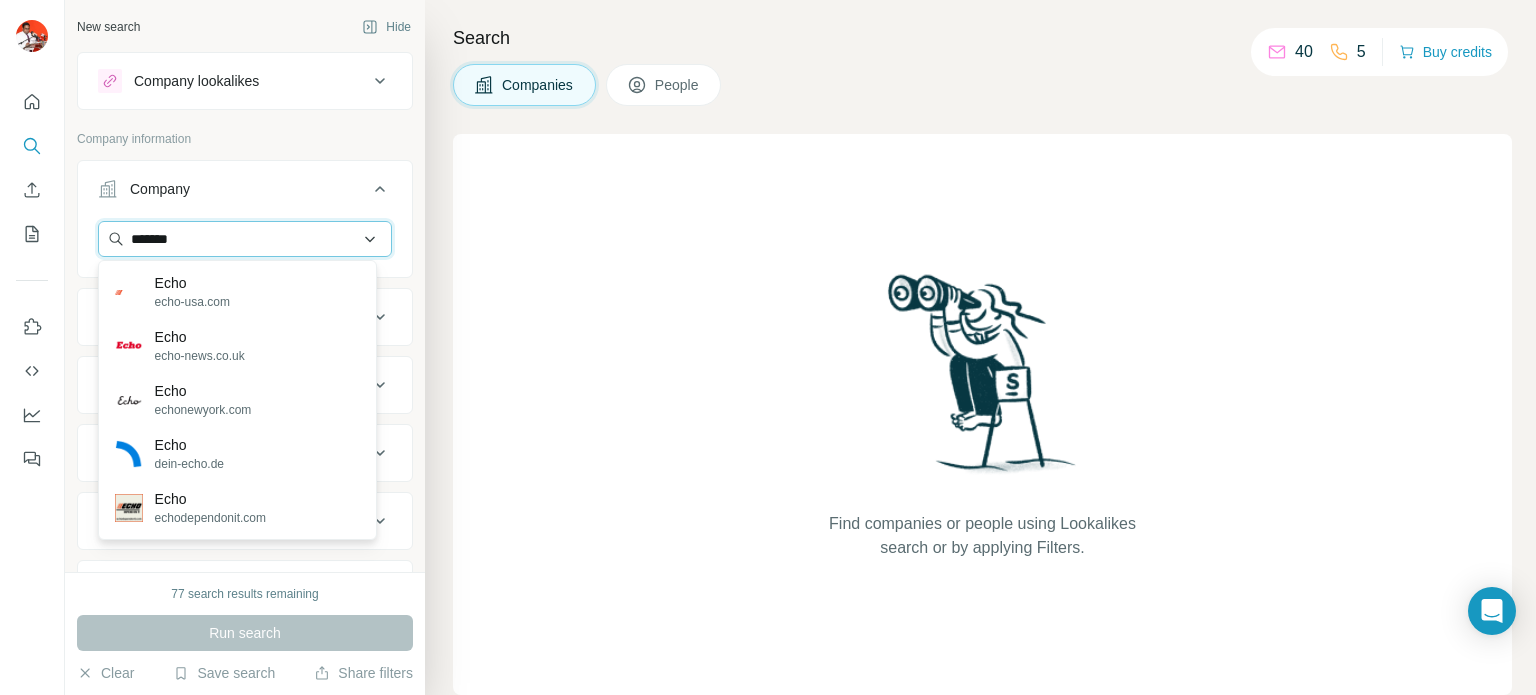 type on "********" 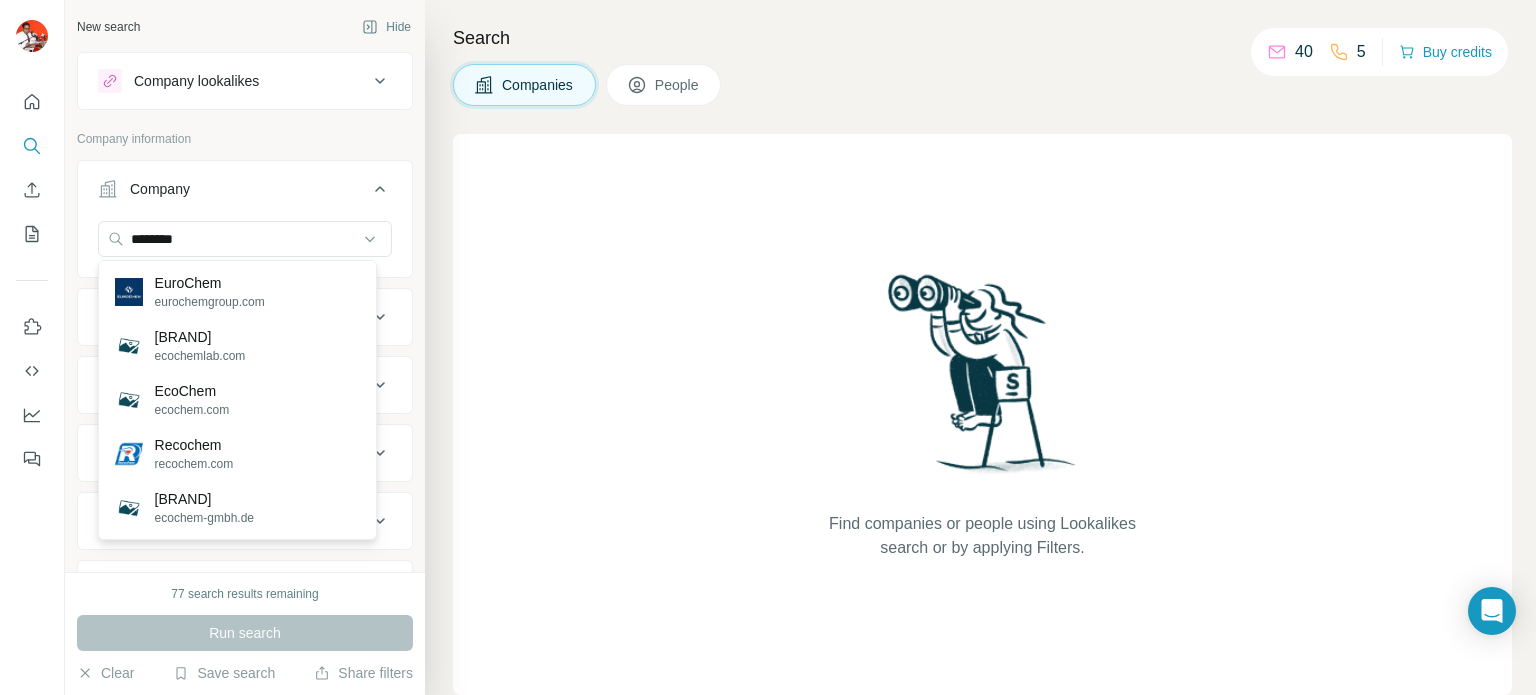 type 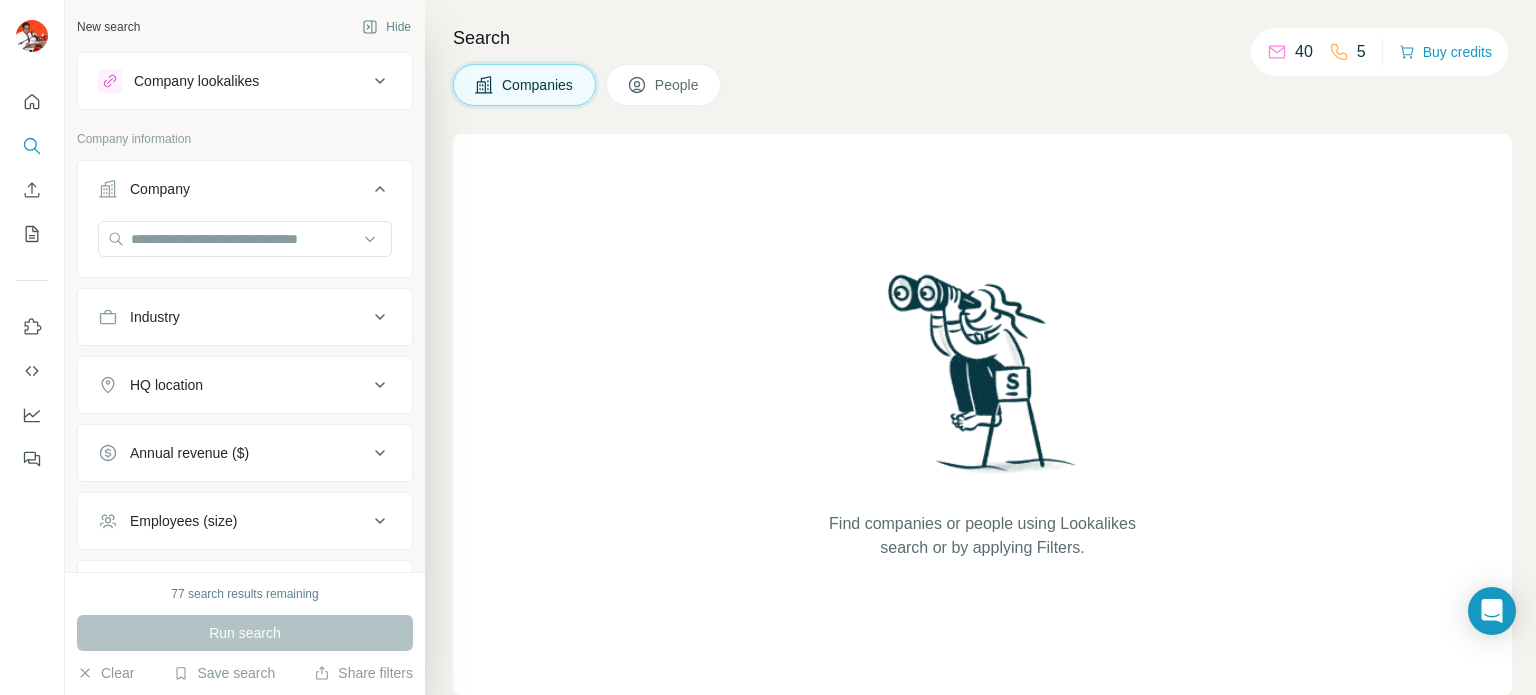 click on "Company" at bounding box center [233, 189] 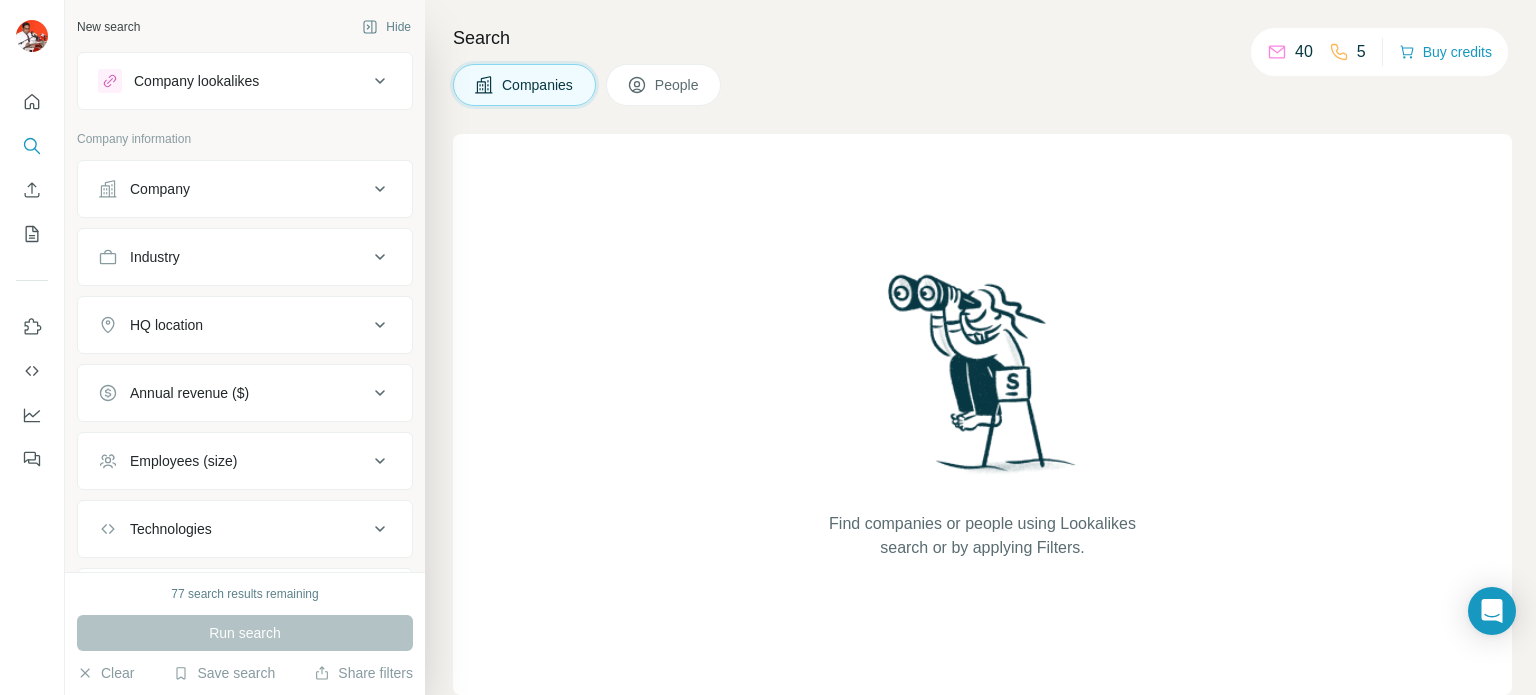 click on "Company" at bounding box center [233, 189] 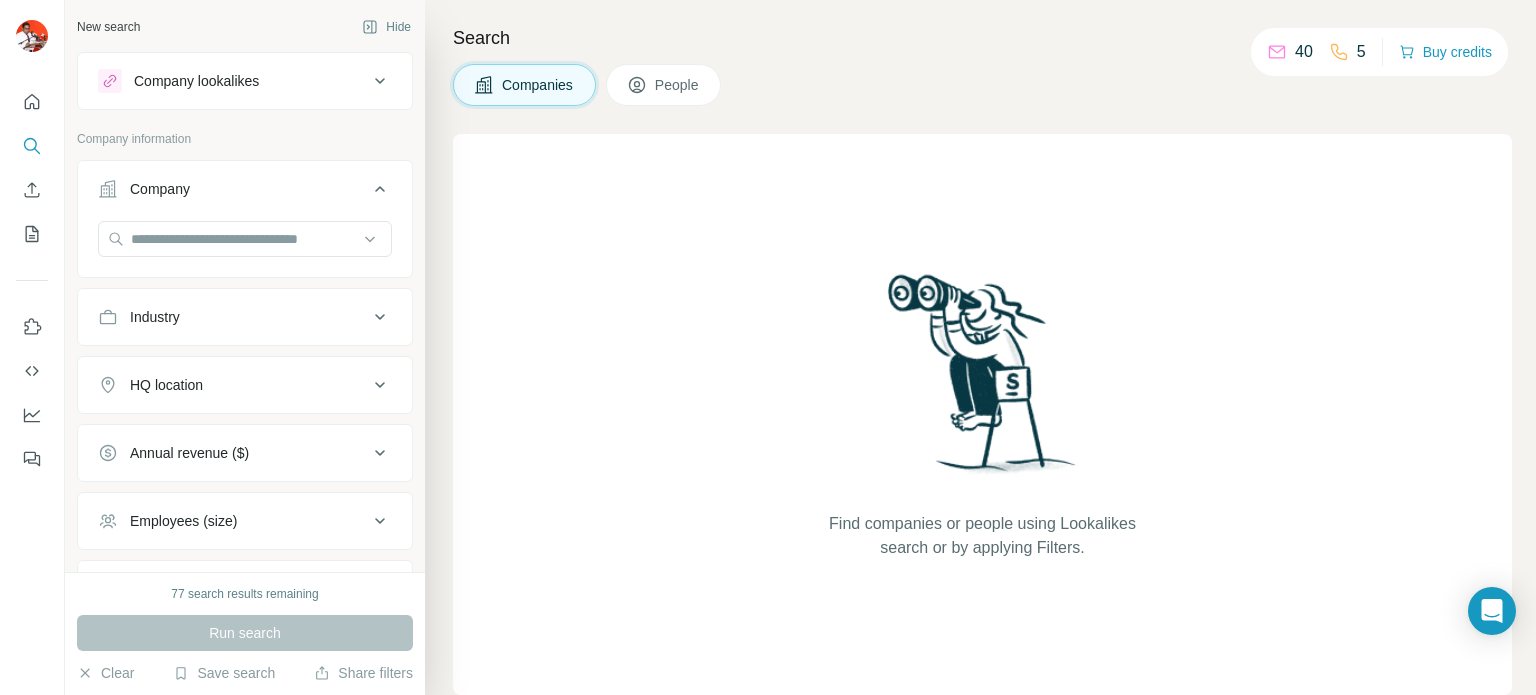type 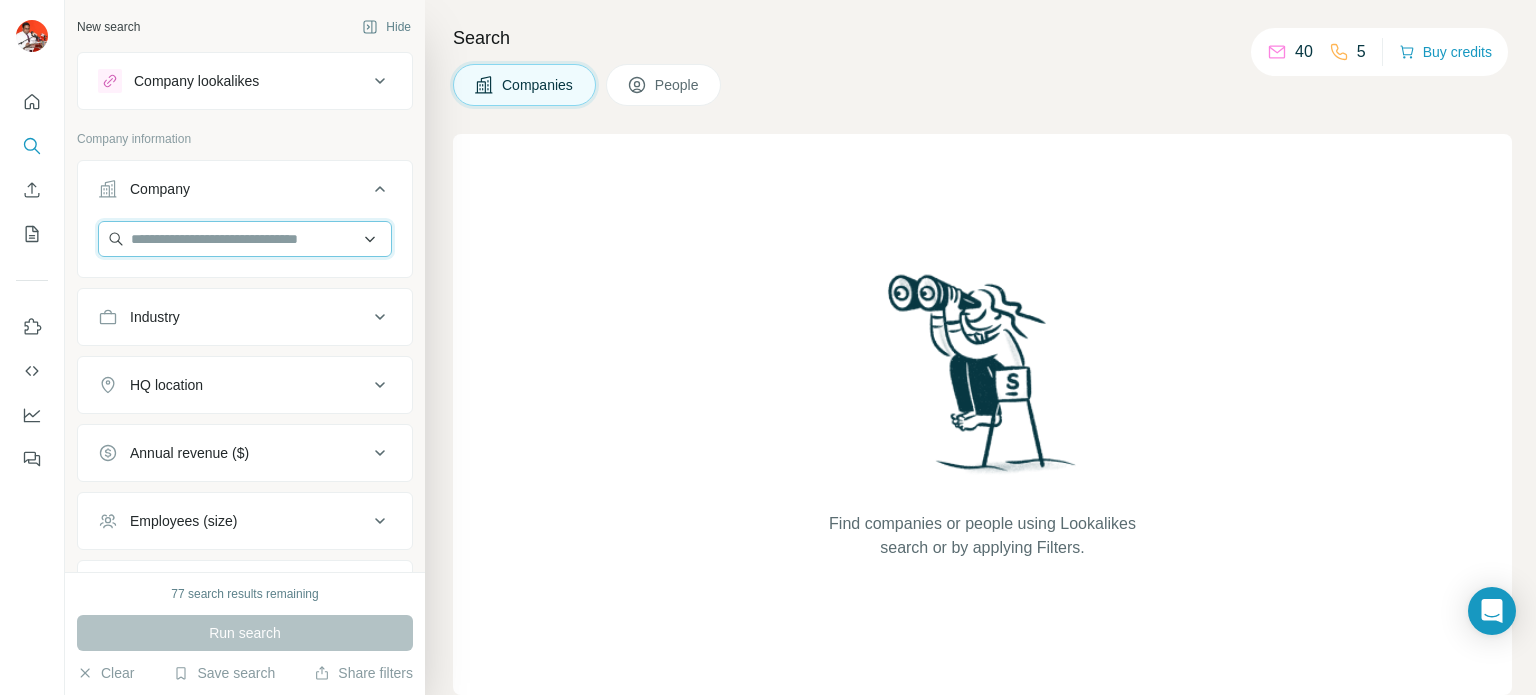 click at bounding box center [245, 239] 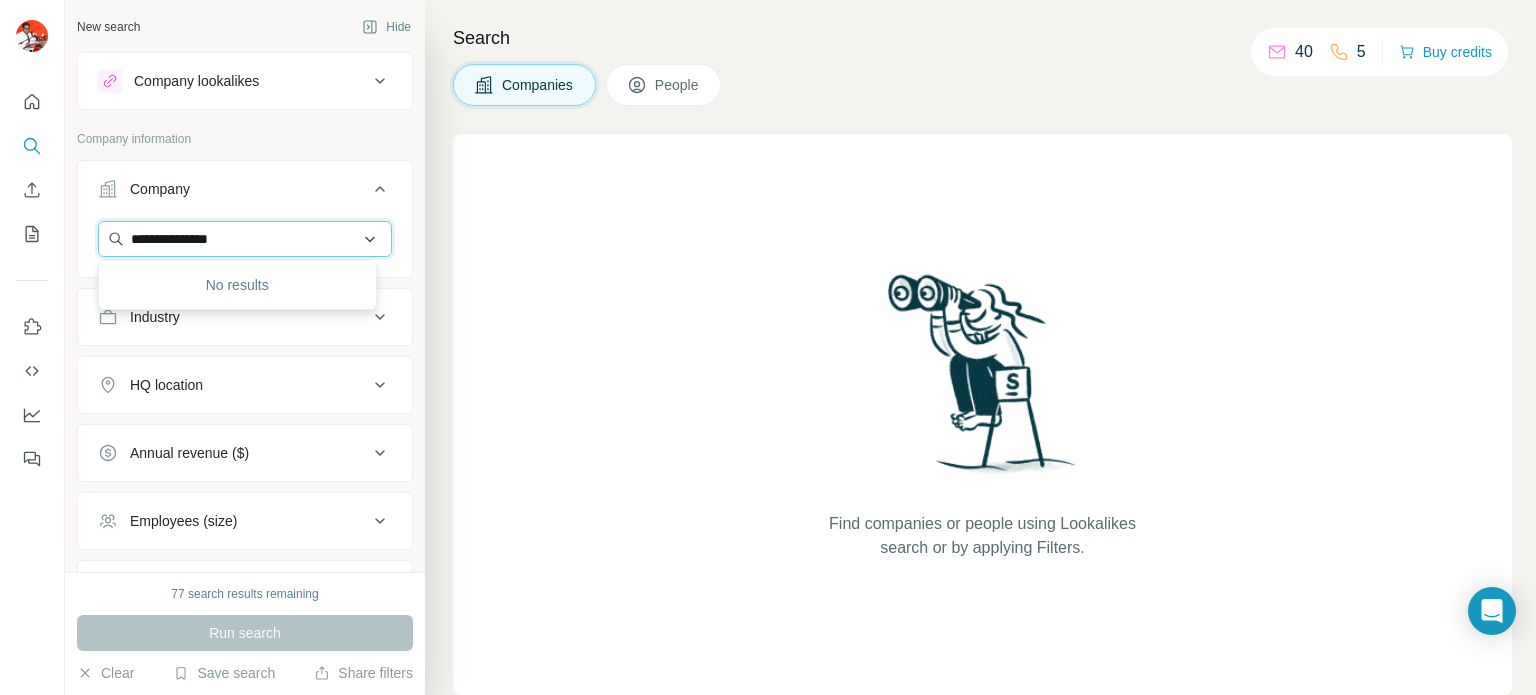 drag, startPoint x: 257, startPoint y: 237, endPoint x: 180, endPoint y: 239, distance: 77.02597 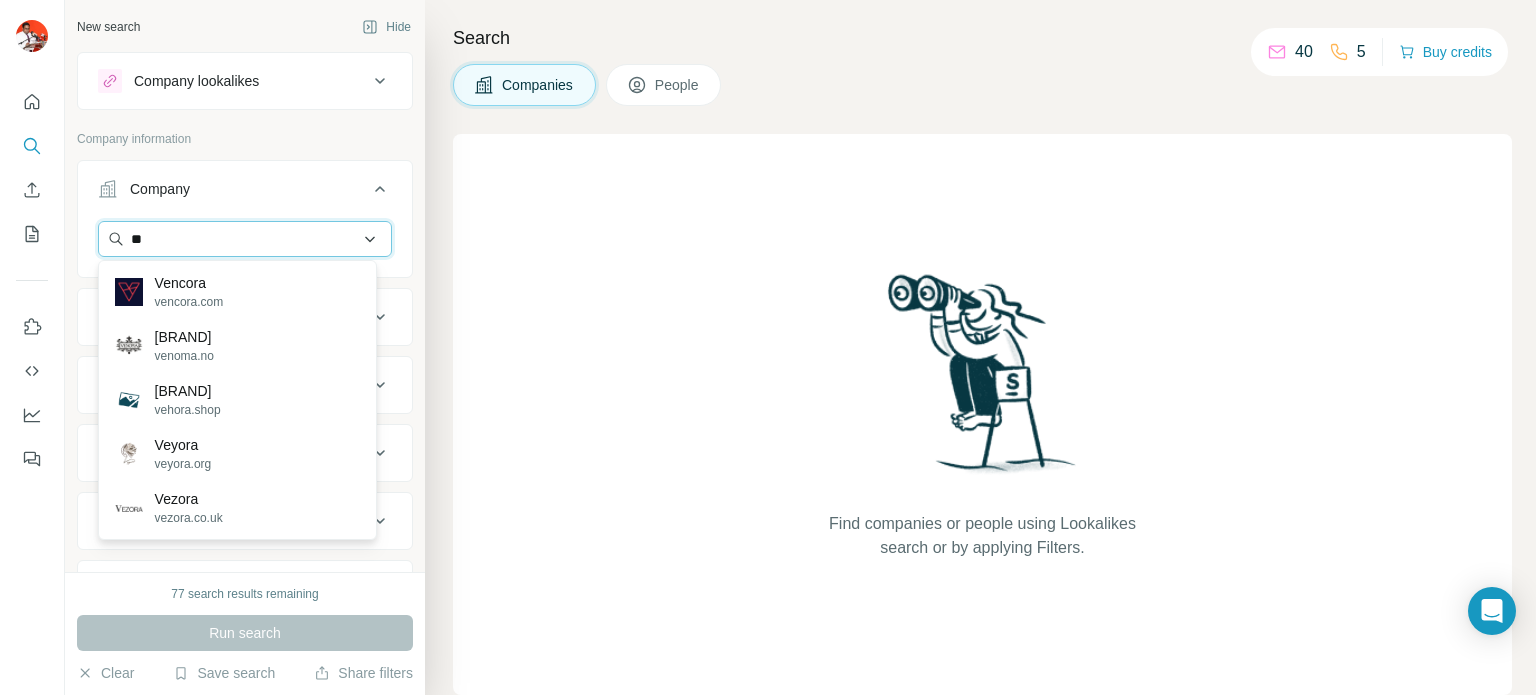 type on "*" 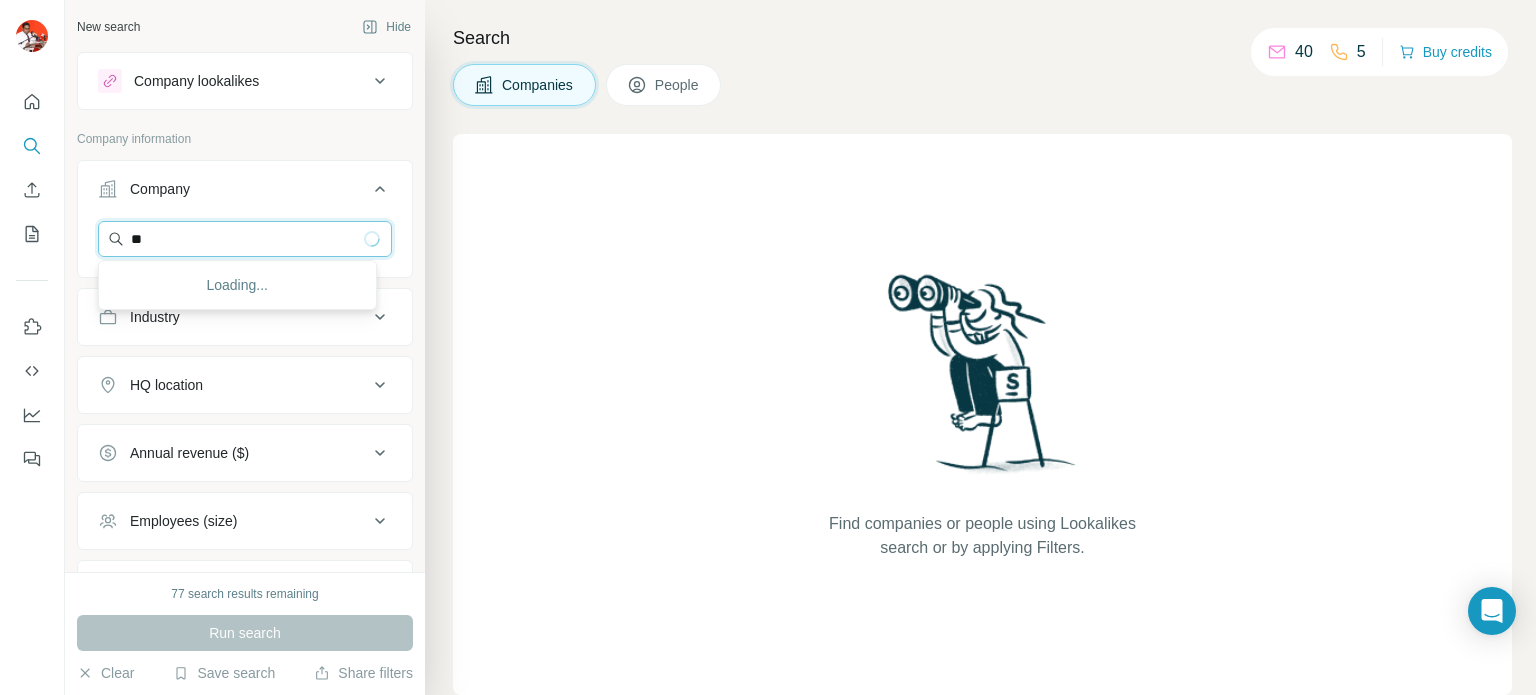 type on "***" 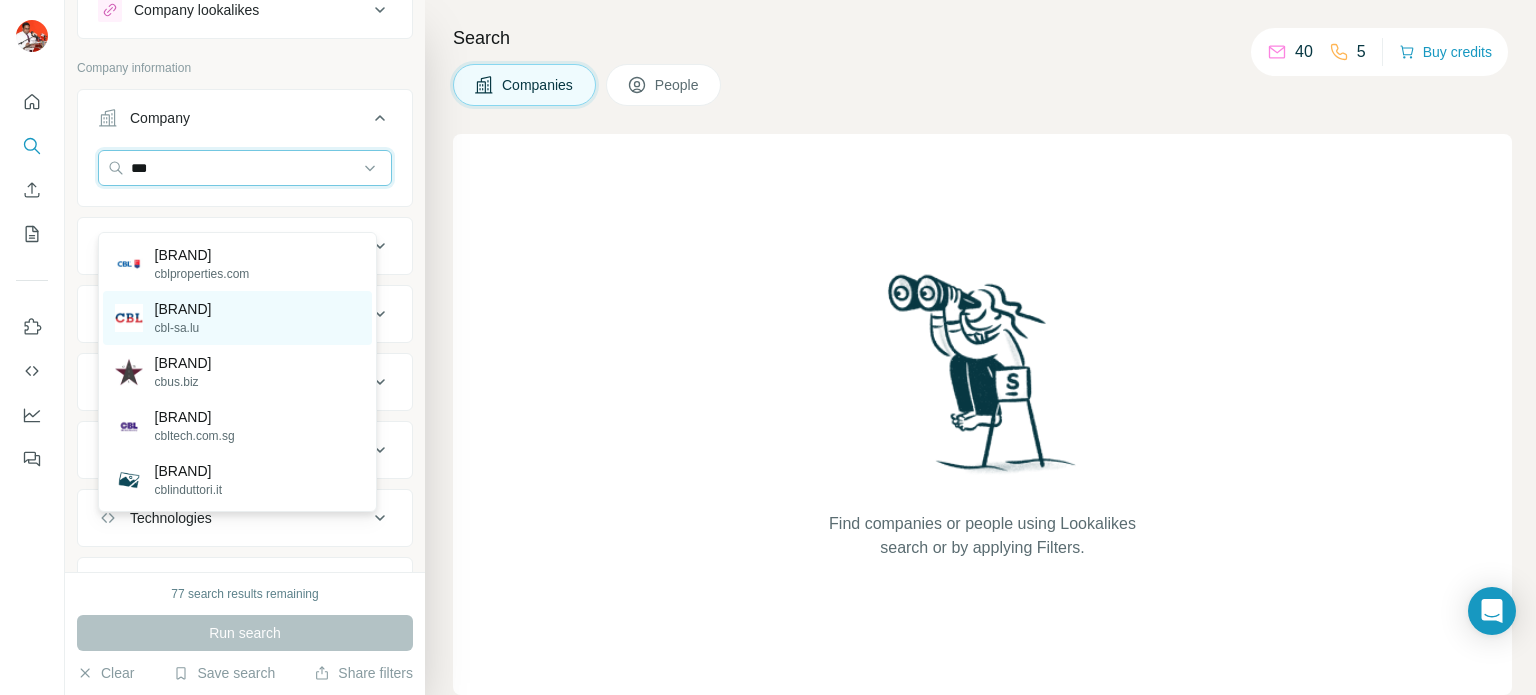 scroll, scrollTop: 0, scrollLeft: 0, axis: both 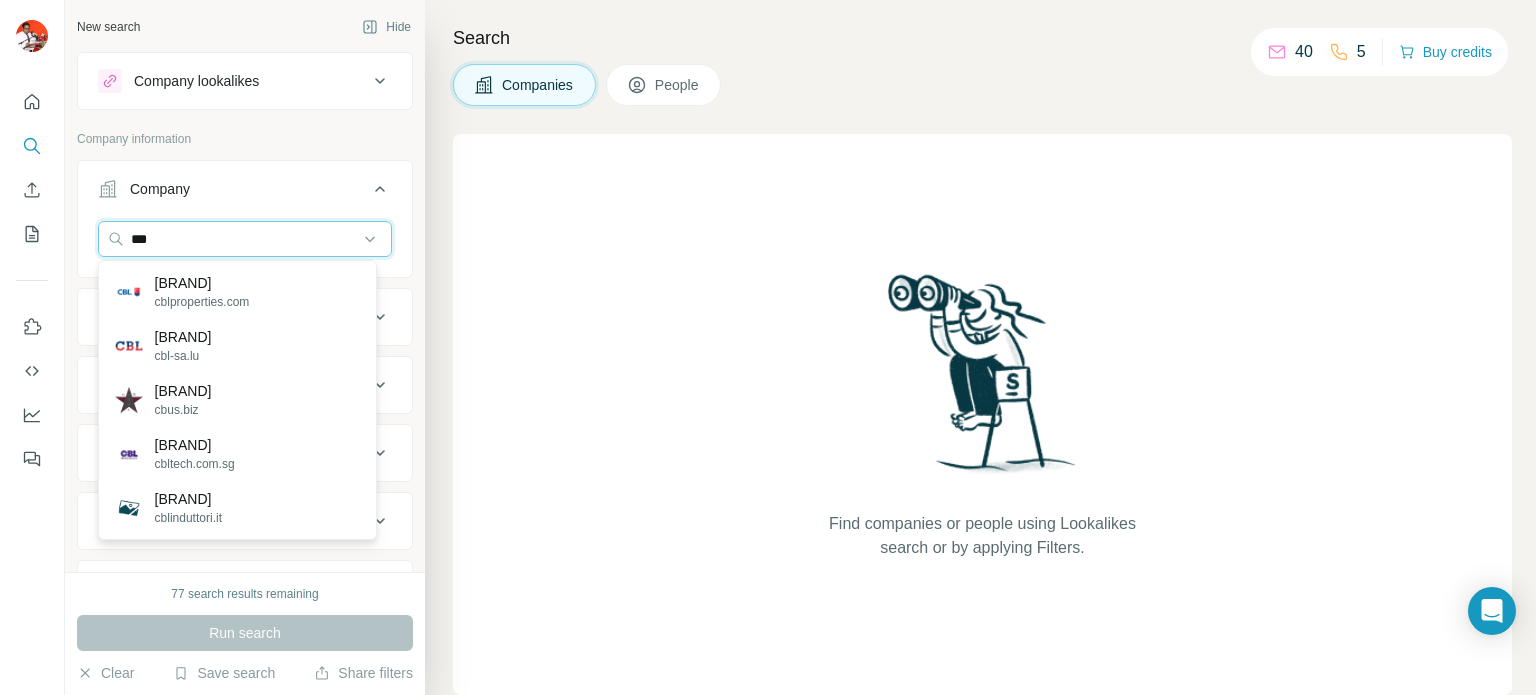 type 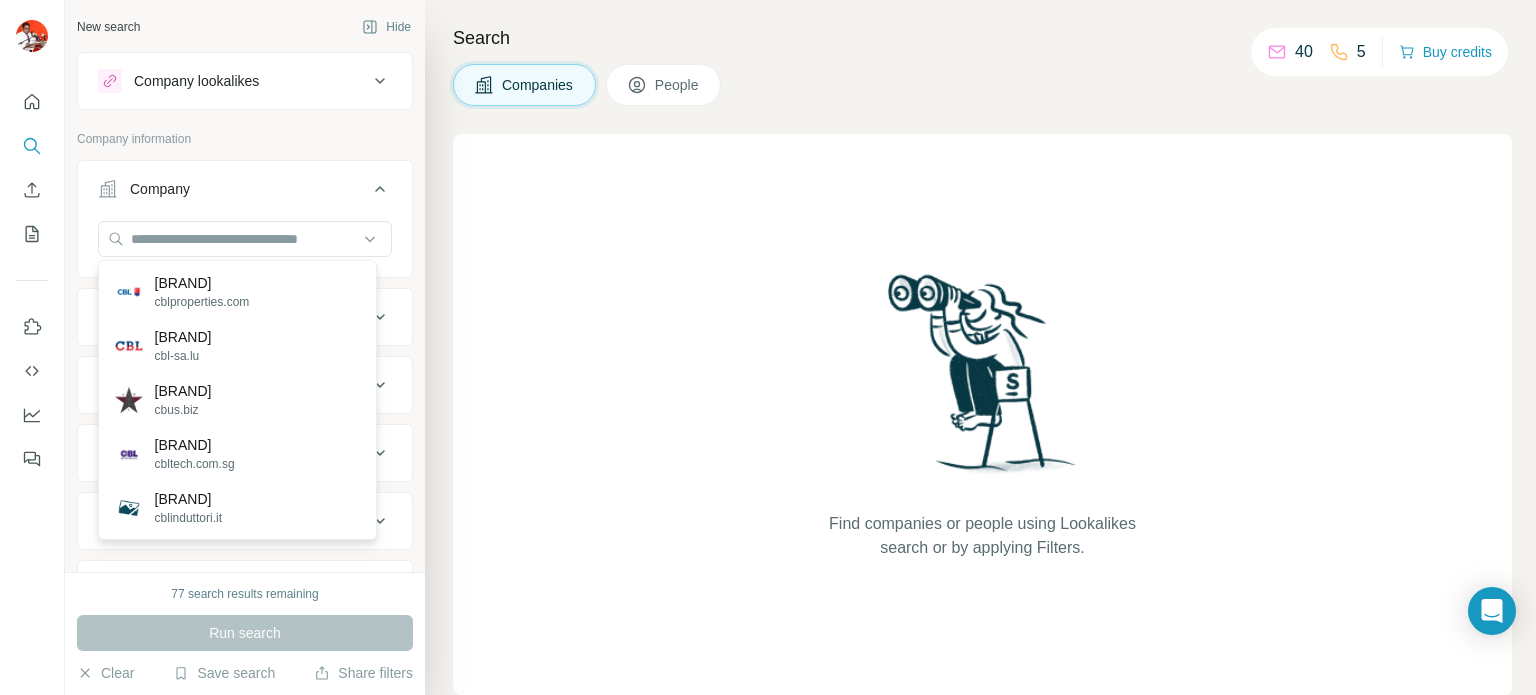 click on "Company information" at bounding box center (245, 139) 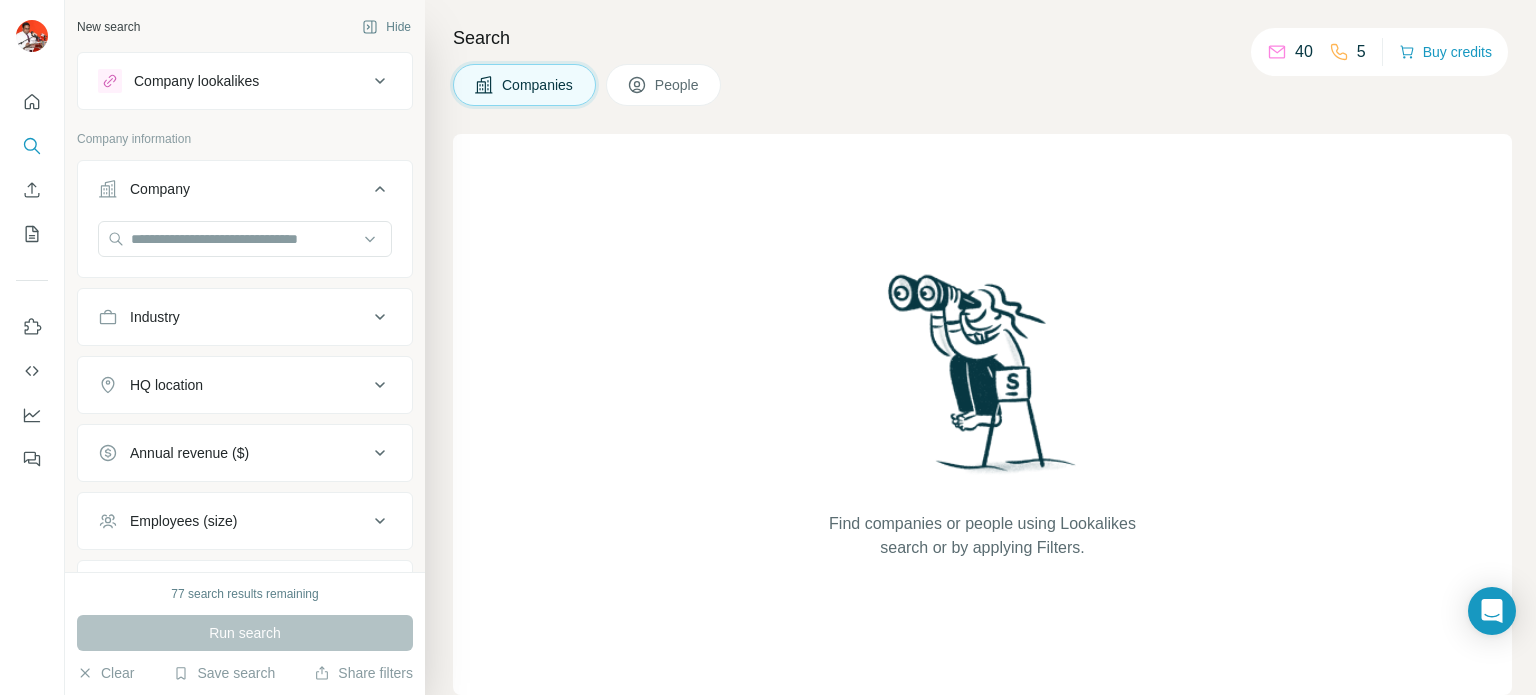 click on "HQ location" at bounding box center (233, 385) 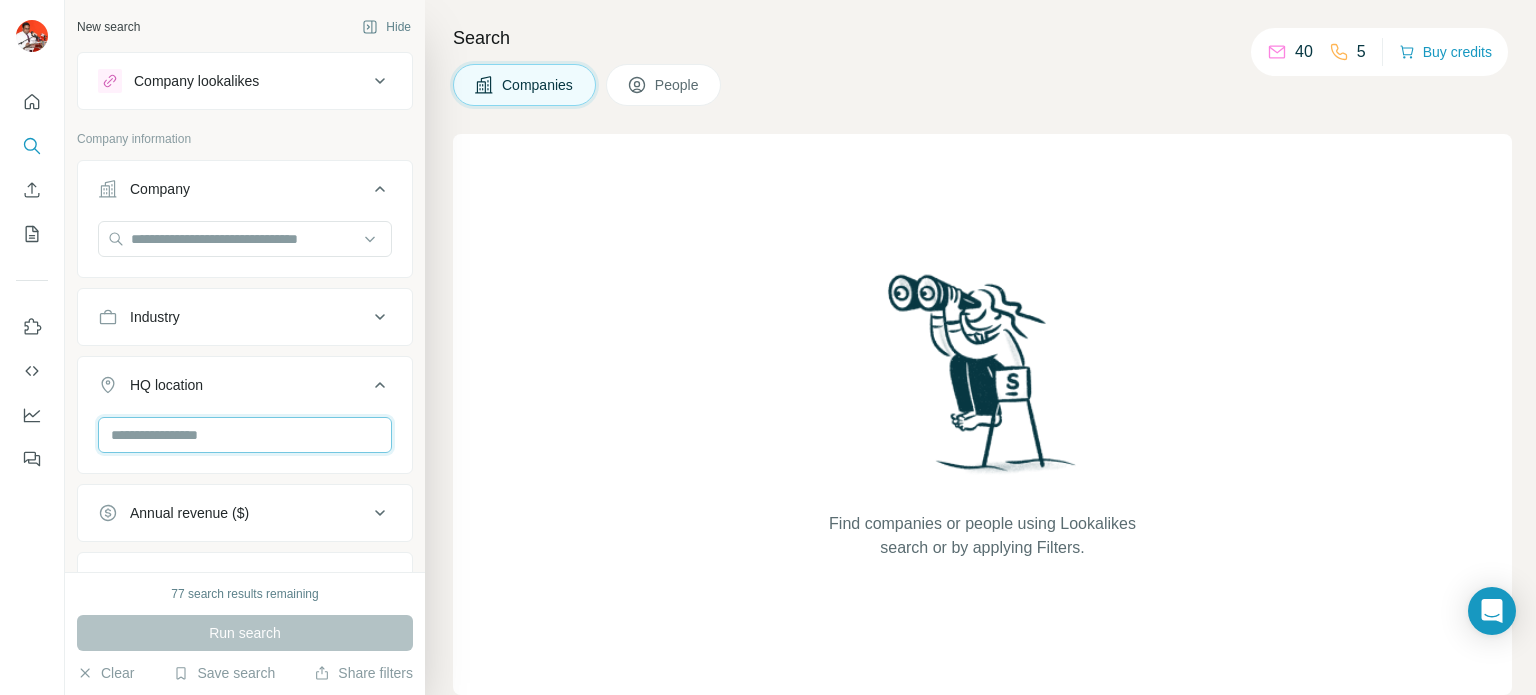 click at bounding box center [245, 435] 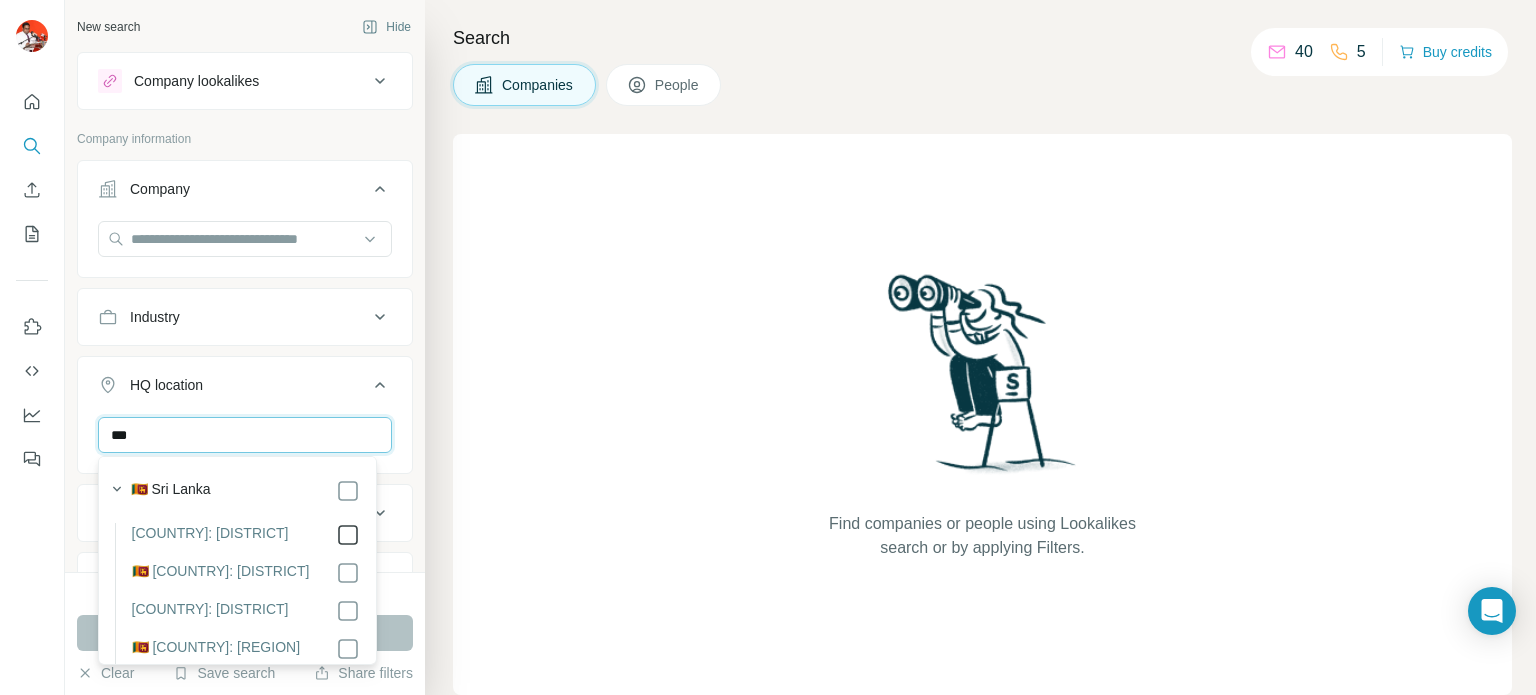 type on "***" 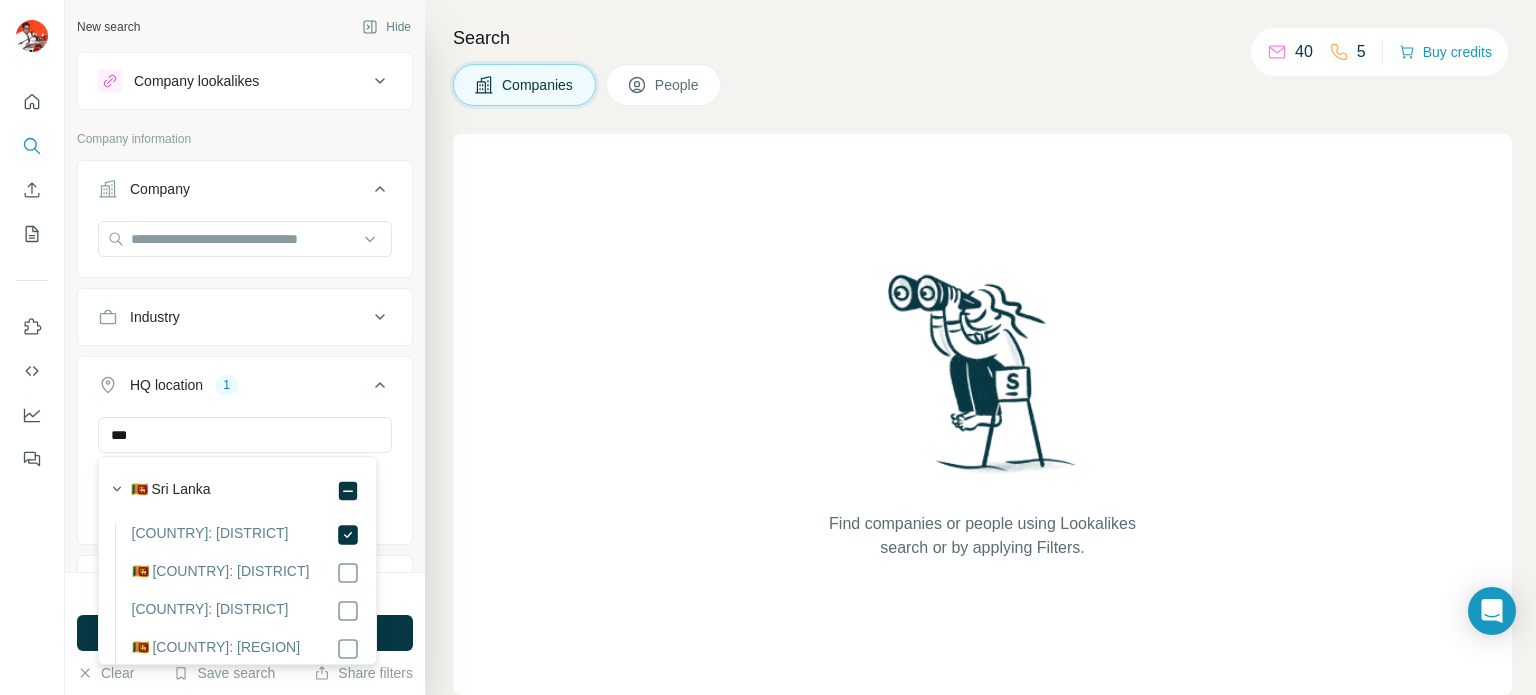 click on "New search Hide Company lookalikes Company information Company Industry HQ location 1 *** [DISTRICT]   Clear all Annual revenue ($) Employees (size) Technologies Keywords" at bounding box center (245, 286) 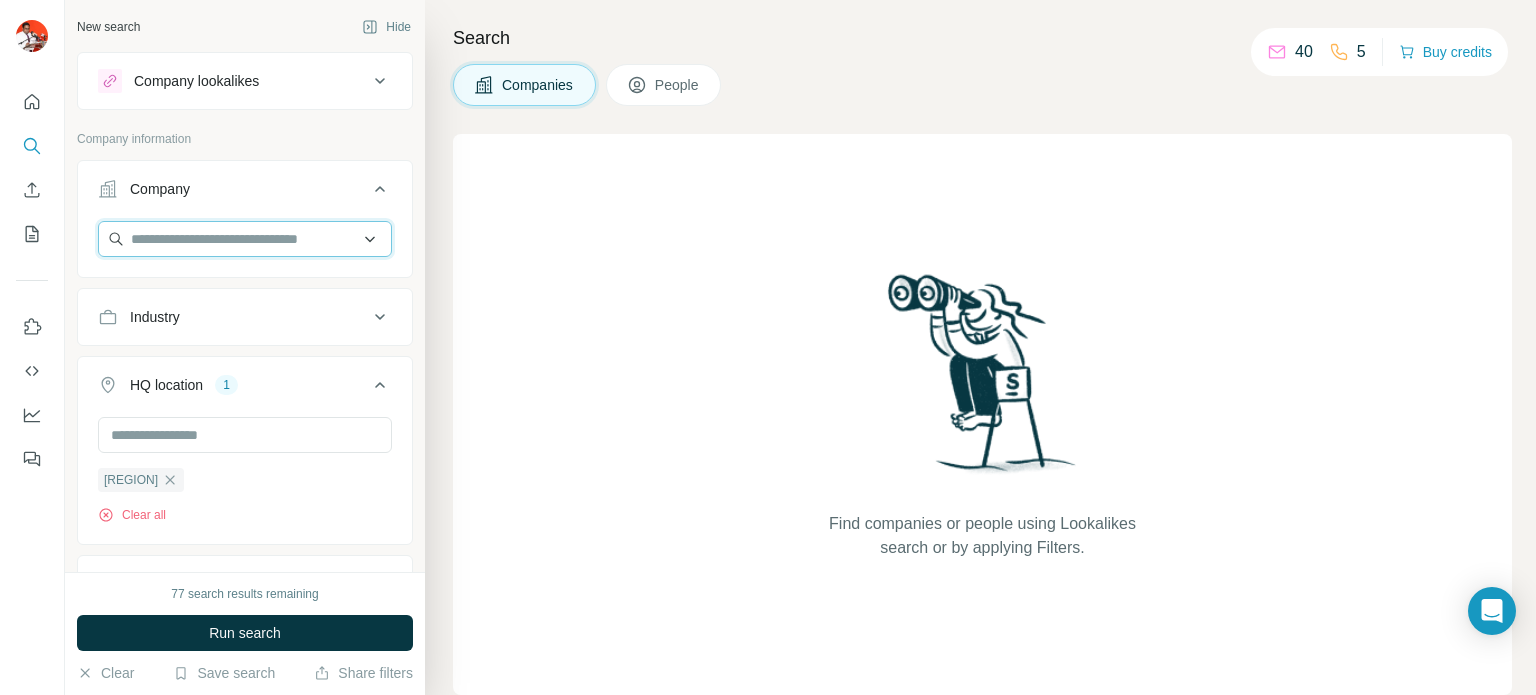 click at bounding box center (245, 239) 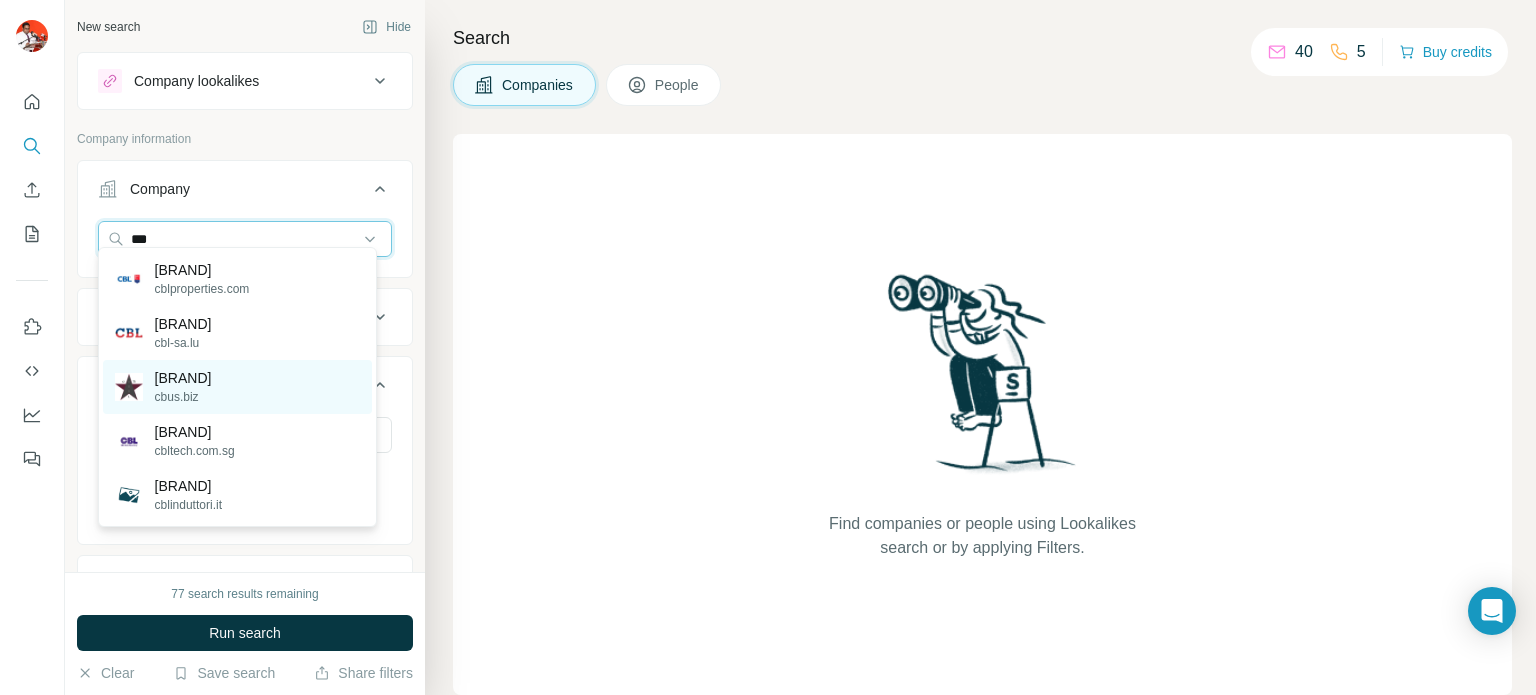 scroll, scrollTop: 297, scrollLeft: 0, axis: vertical 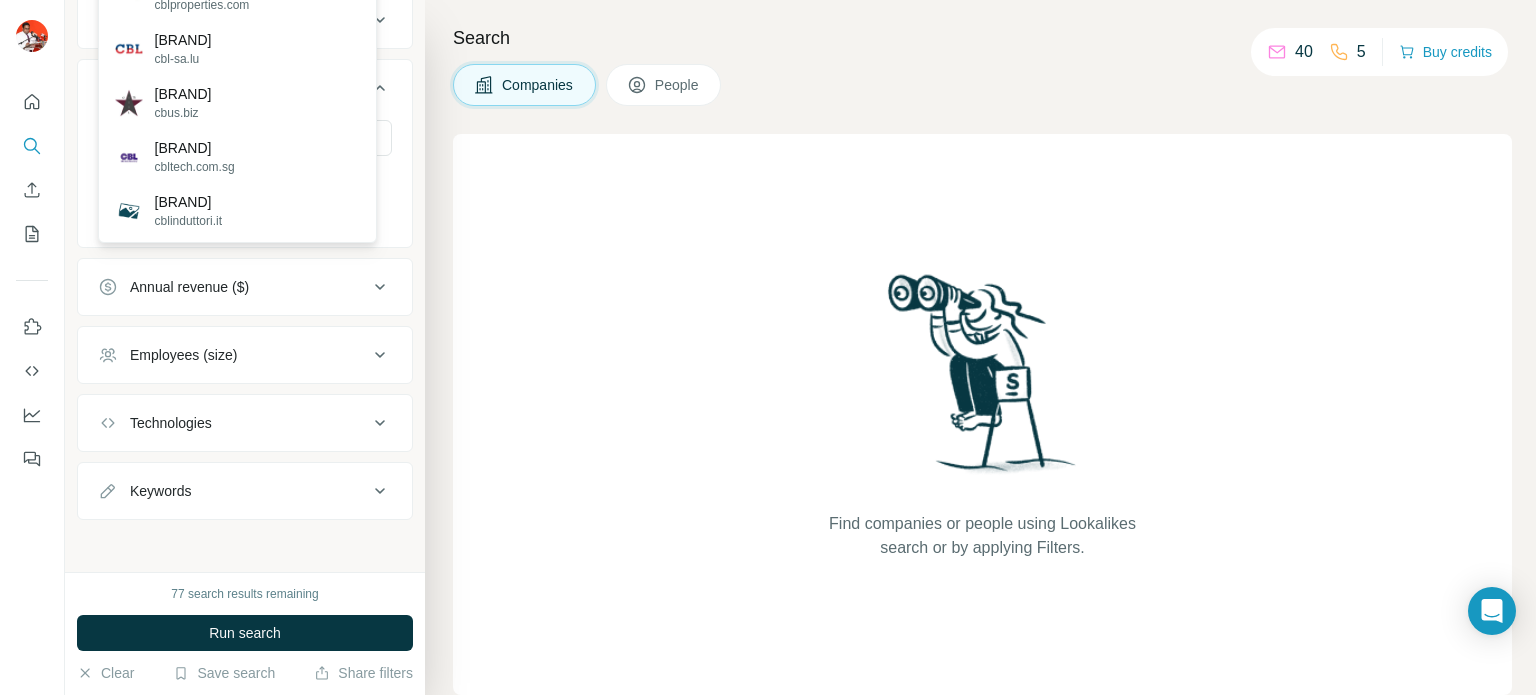 type on "***" 